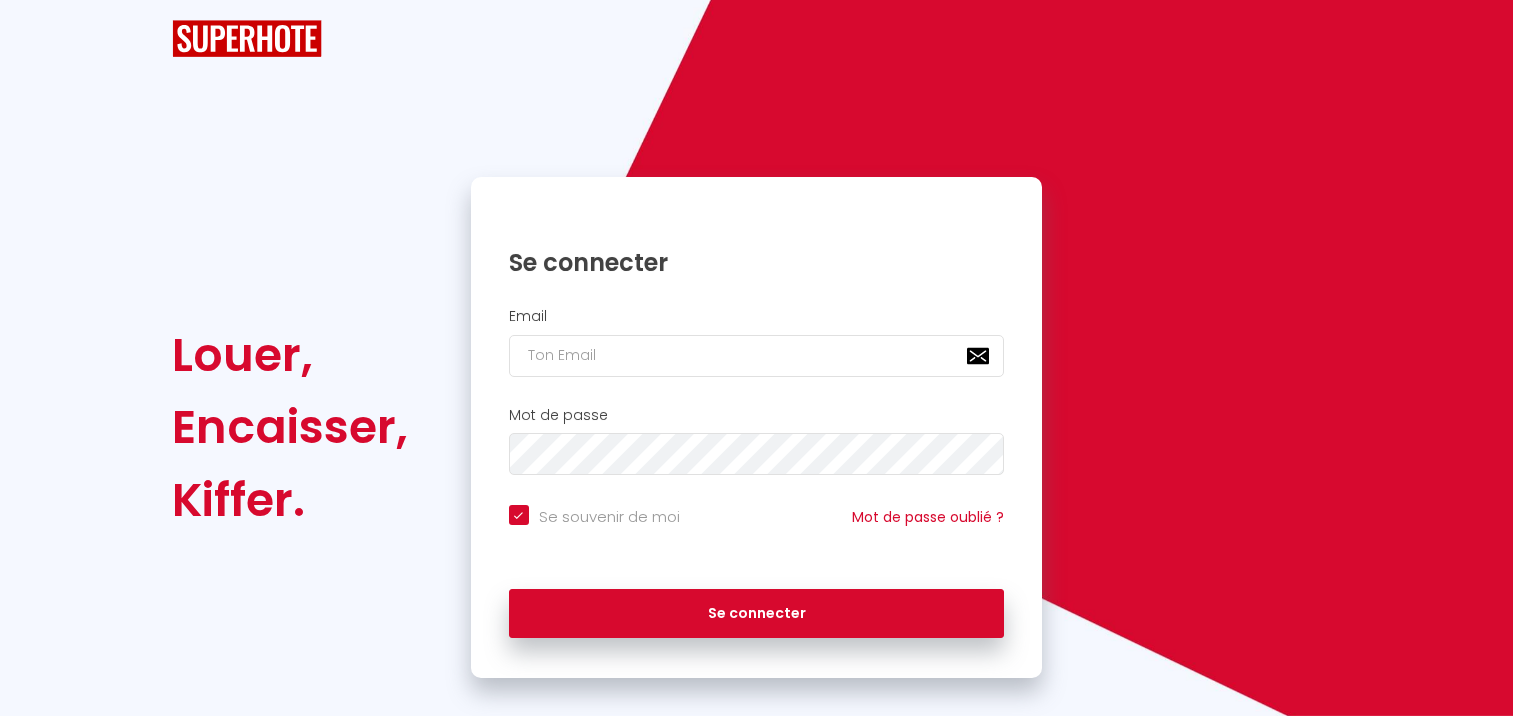 scroll, scrollTop: 0, scrollLeft: 0, axis: both 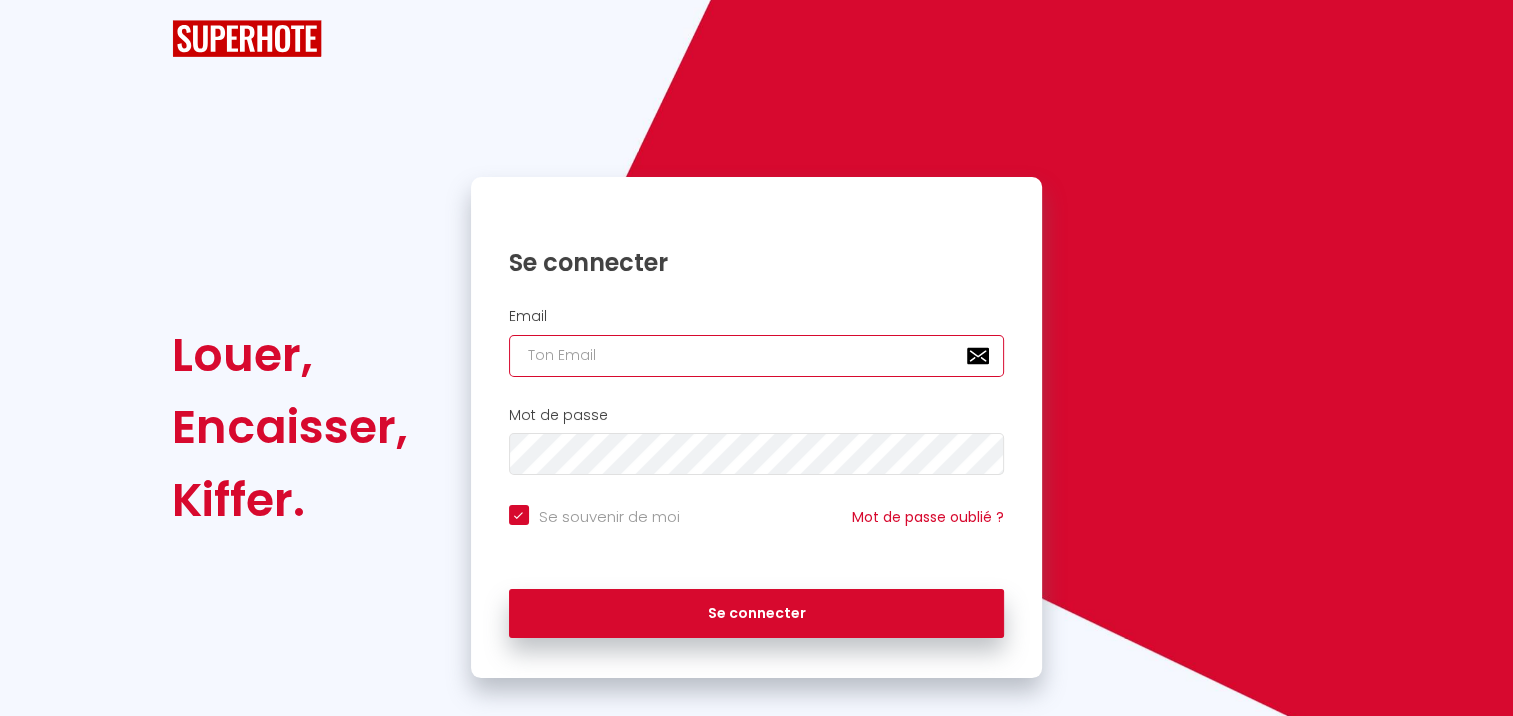 type on "[EMAIL_ADDRESS][DOMAIN_NAME]" 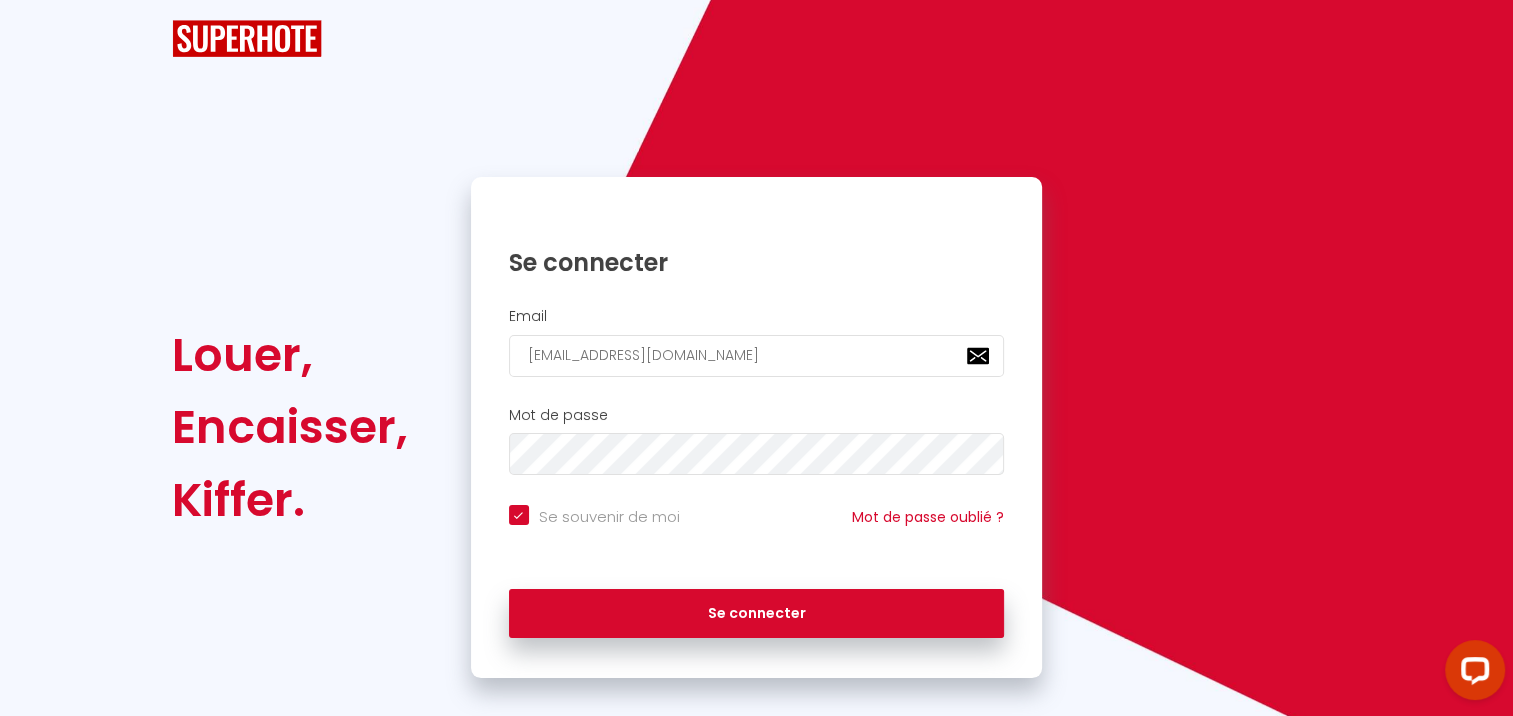 scroll, scrollTop: 0, scrollLeft: 0, axis: both 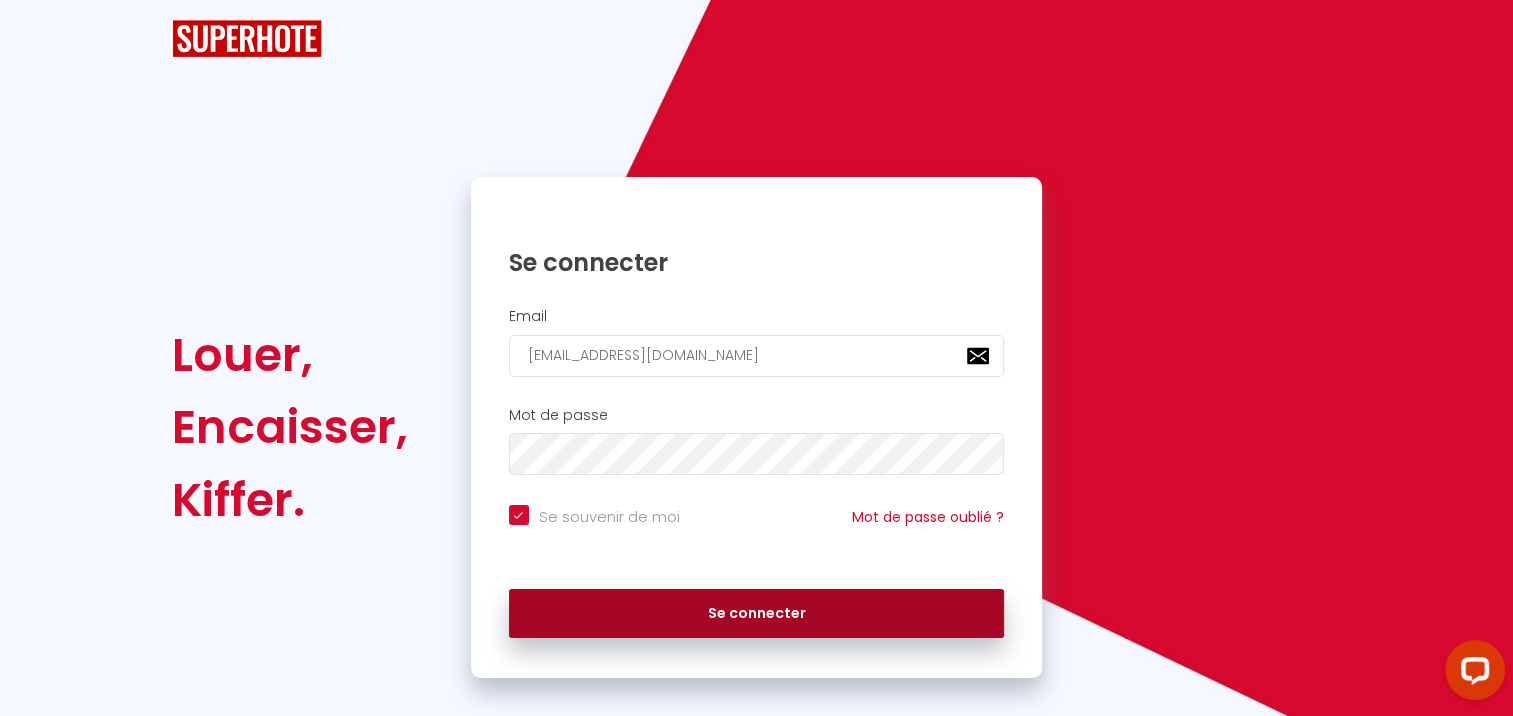 click on "Se connecter" at bounding box center [757, 614] 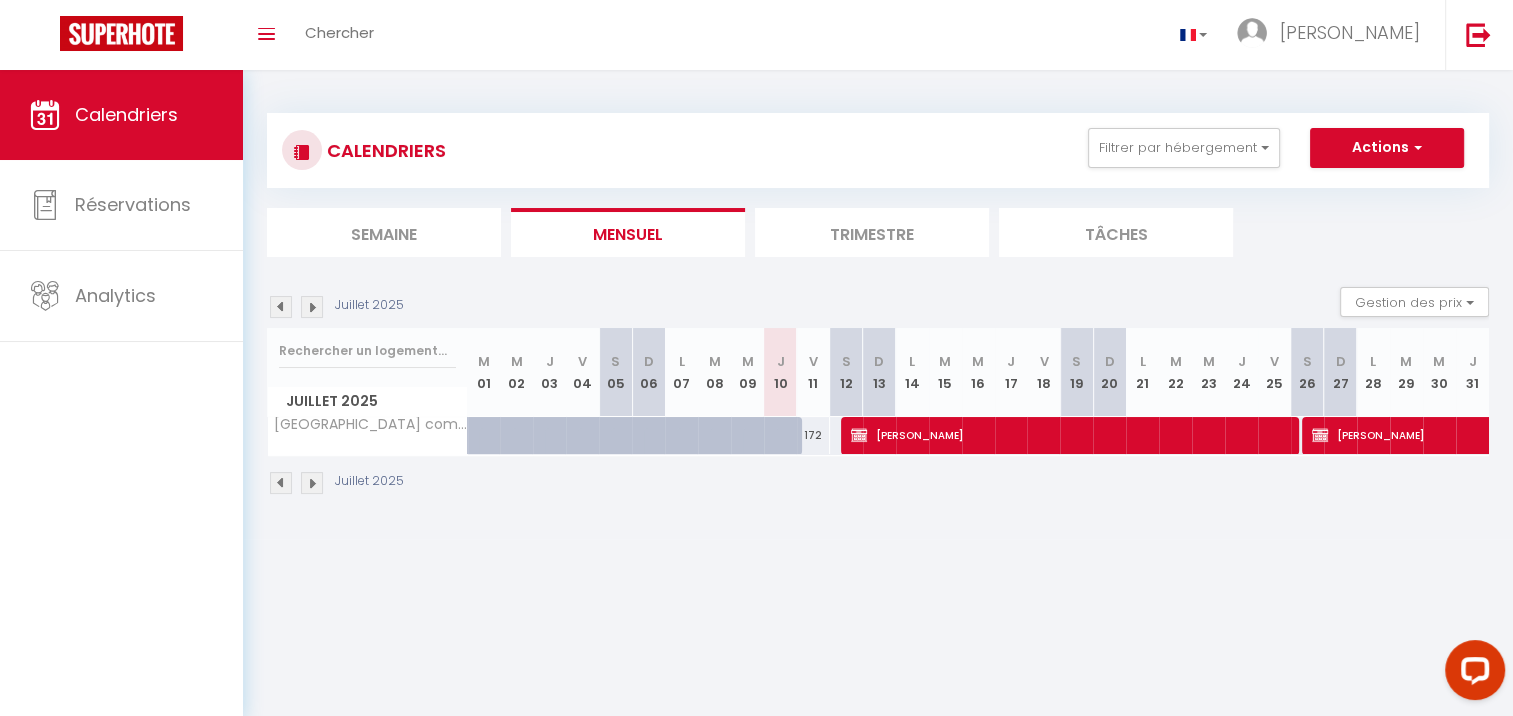 click at bounding box center (312, 483) 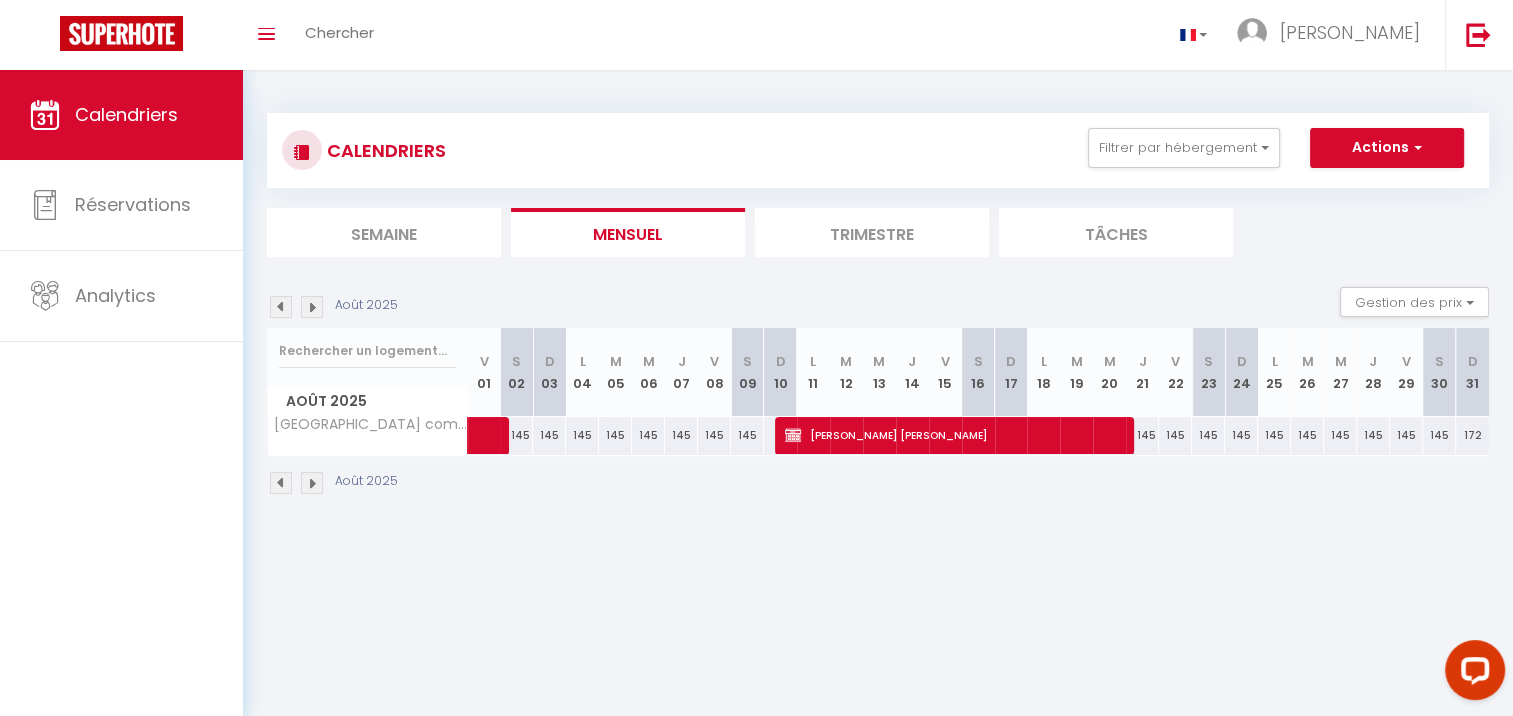 click at bounding box center [312, 483] 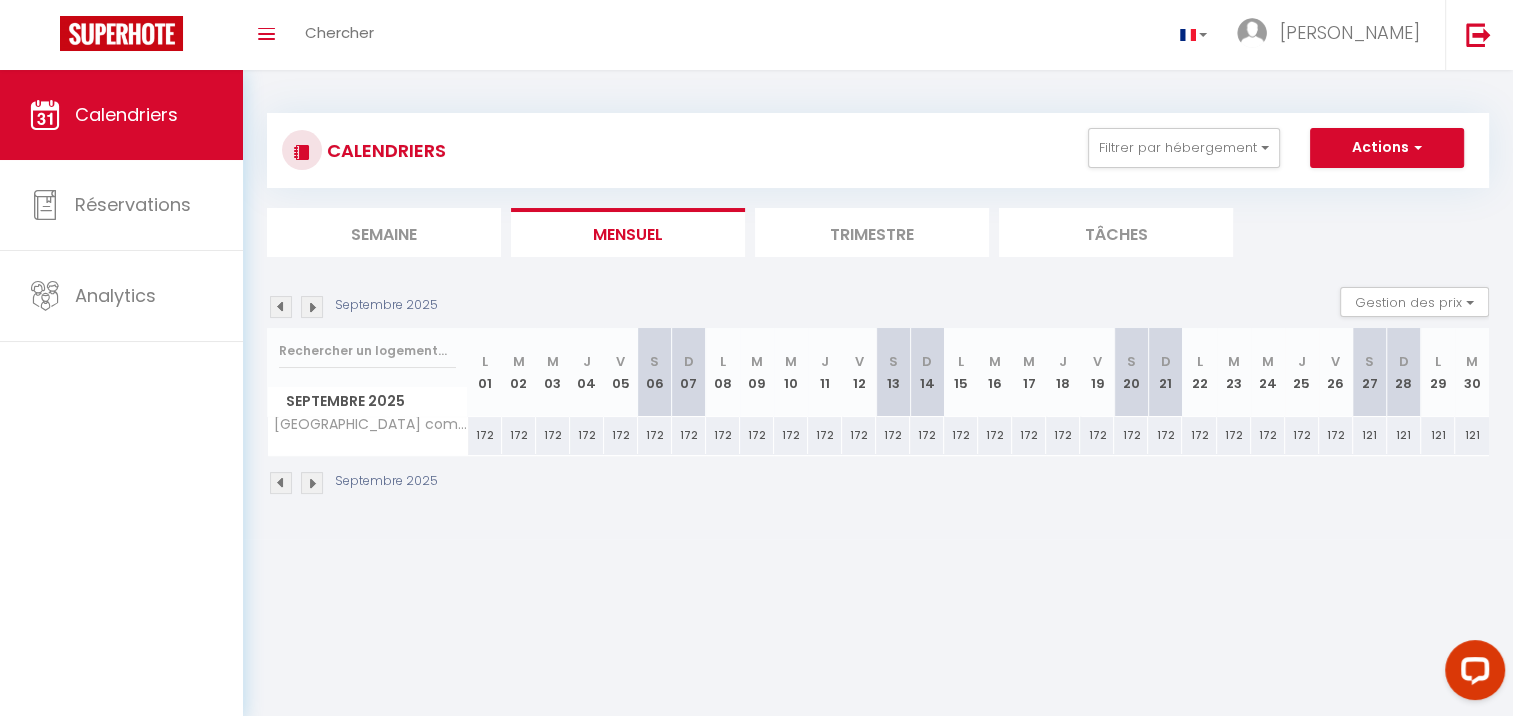 click on "172" at bounding box center [825, 435] 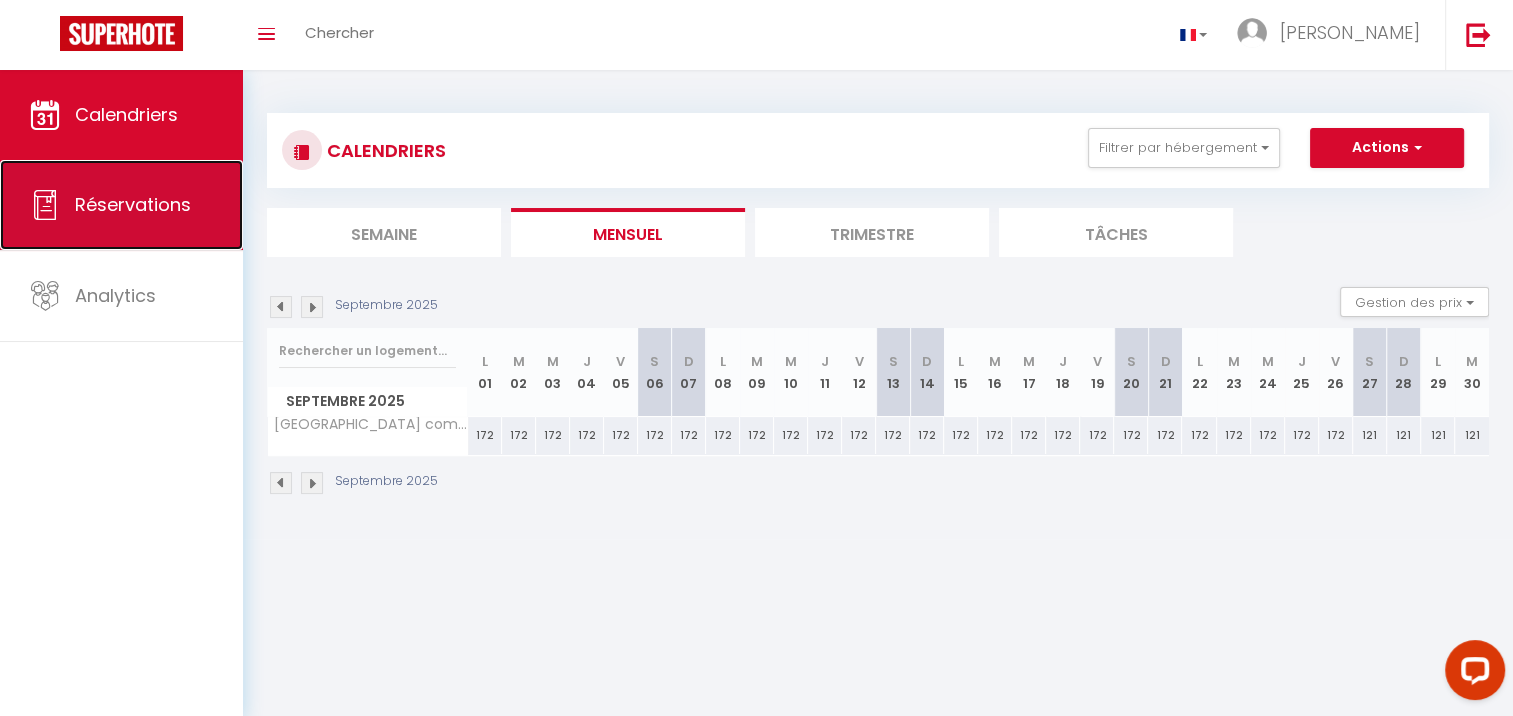 click on "Réservations" at bounding box center (133, 204) 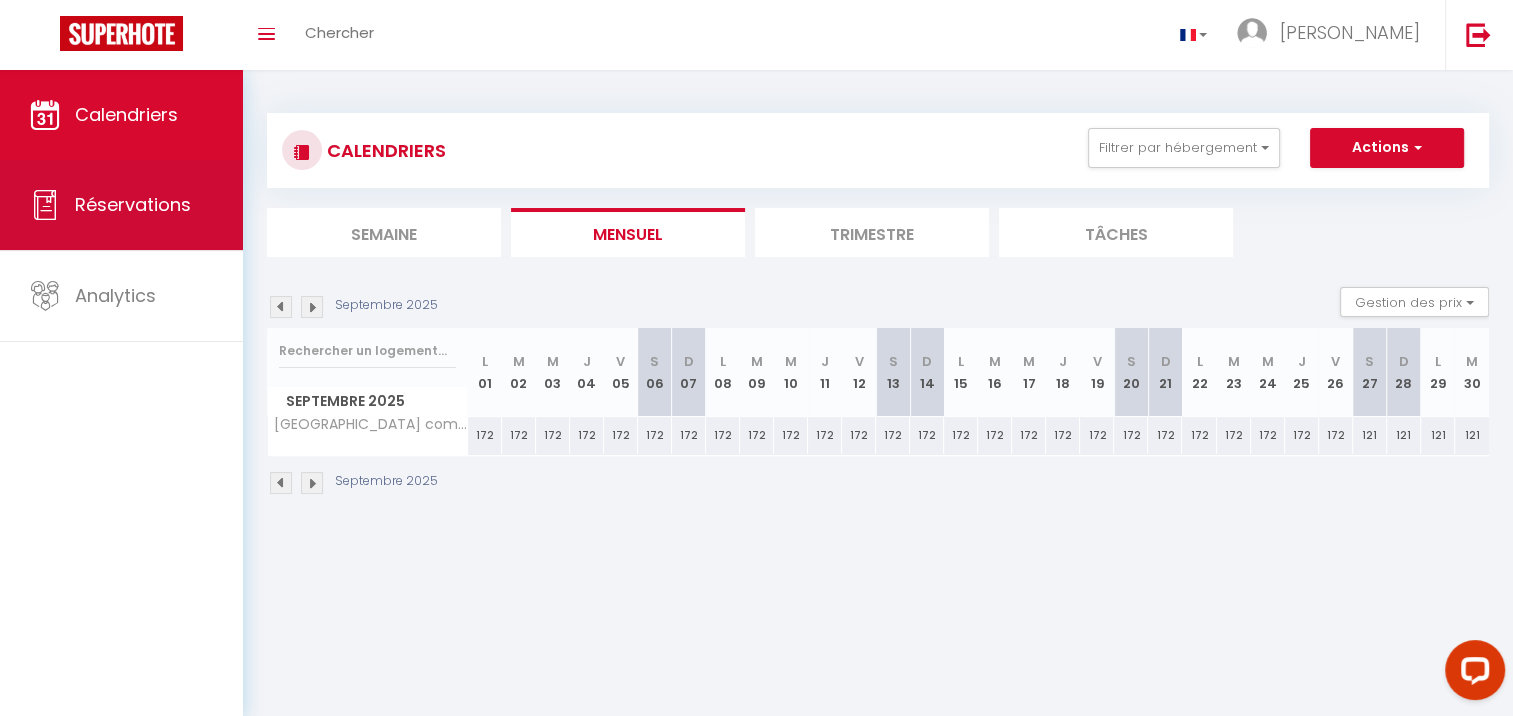 select on "not_cancelled" 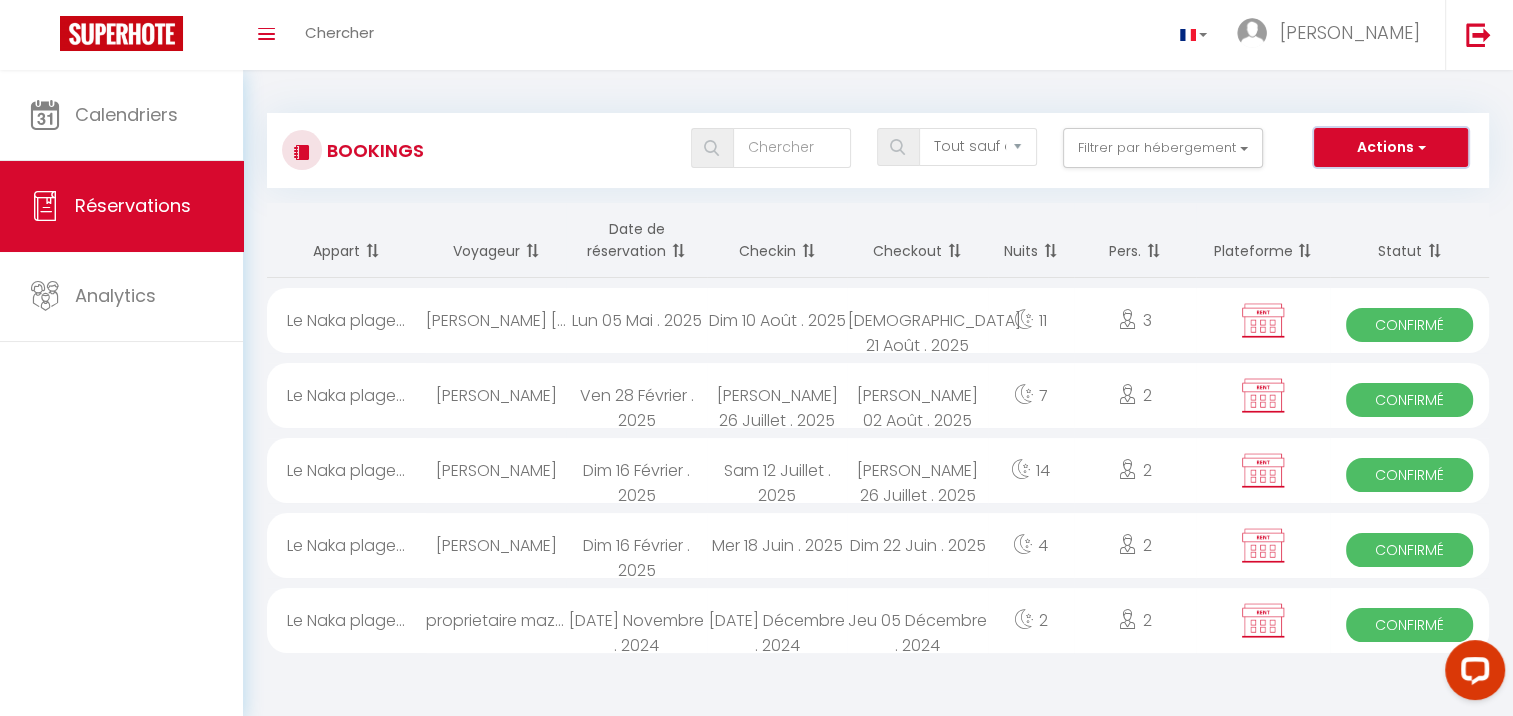 click on "Actions" at bounding box center (1391, 148) 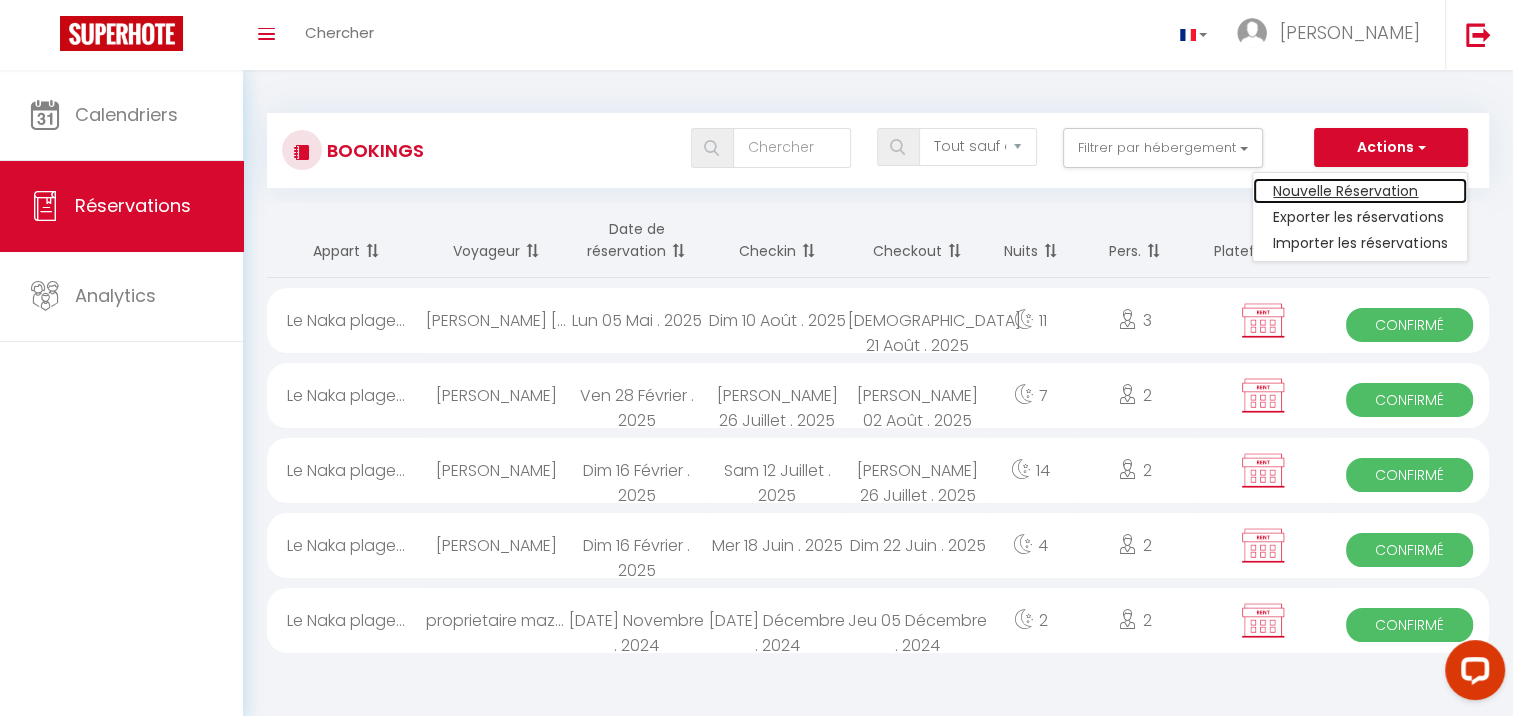 click on "Nouvelle Réservation" at bounding box center [1360, 191] 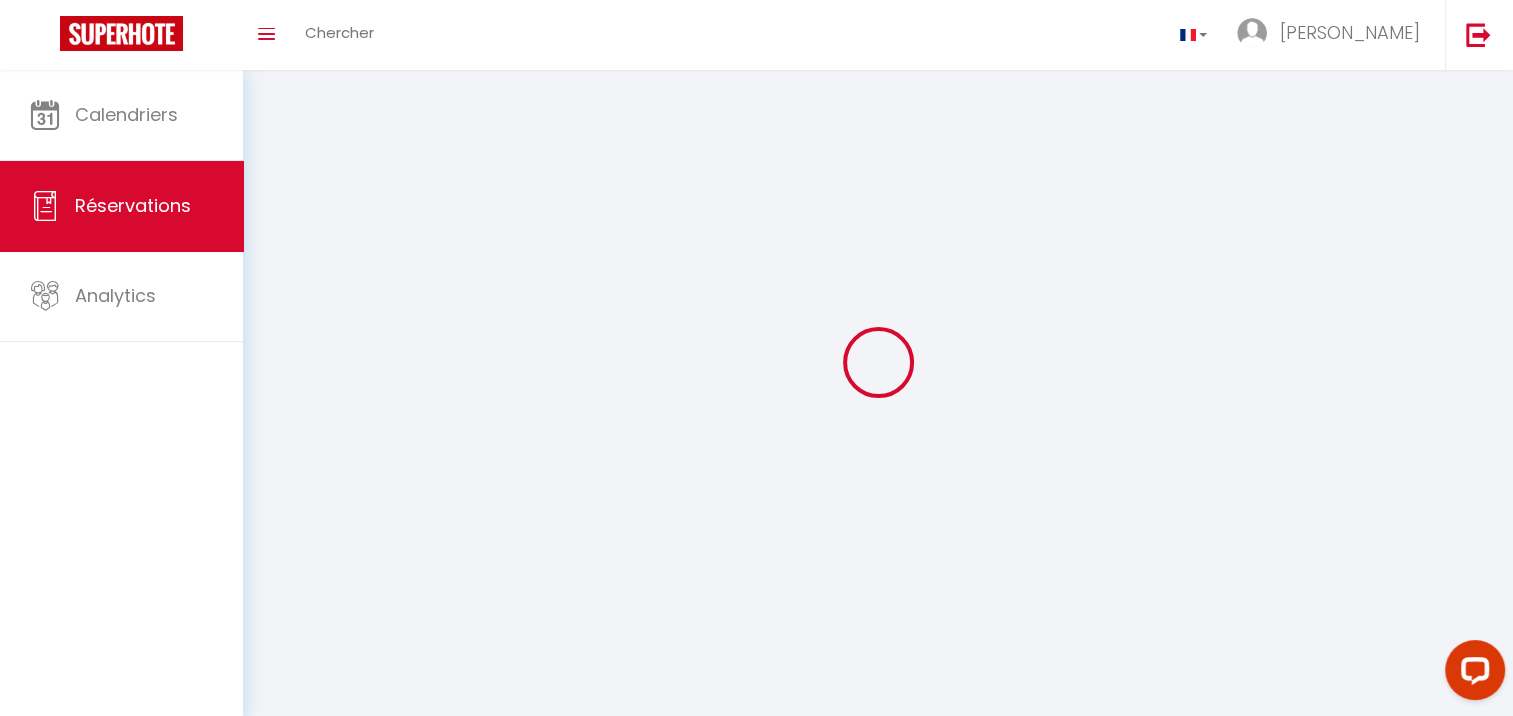 select 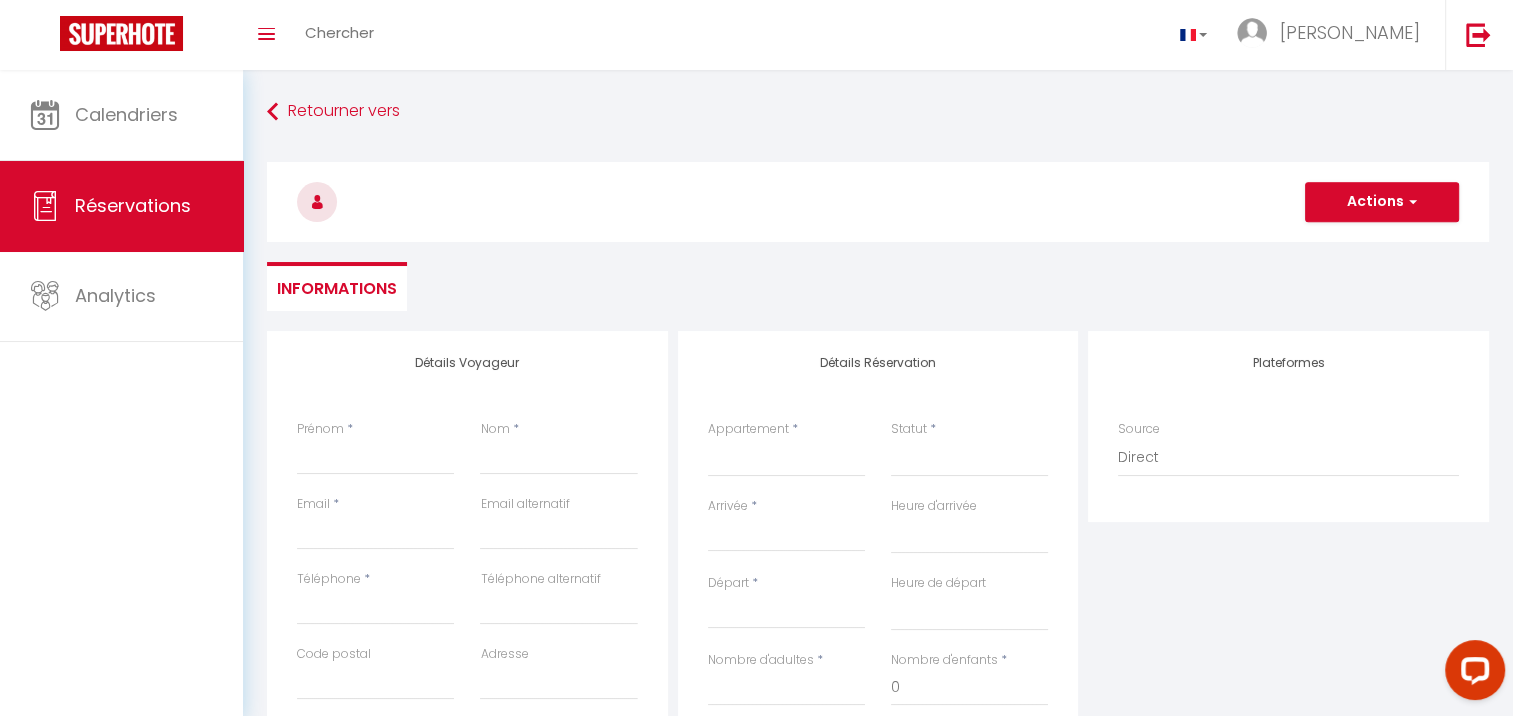 select 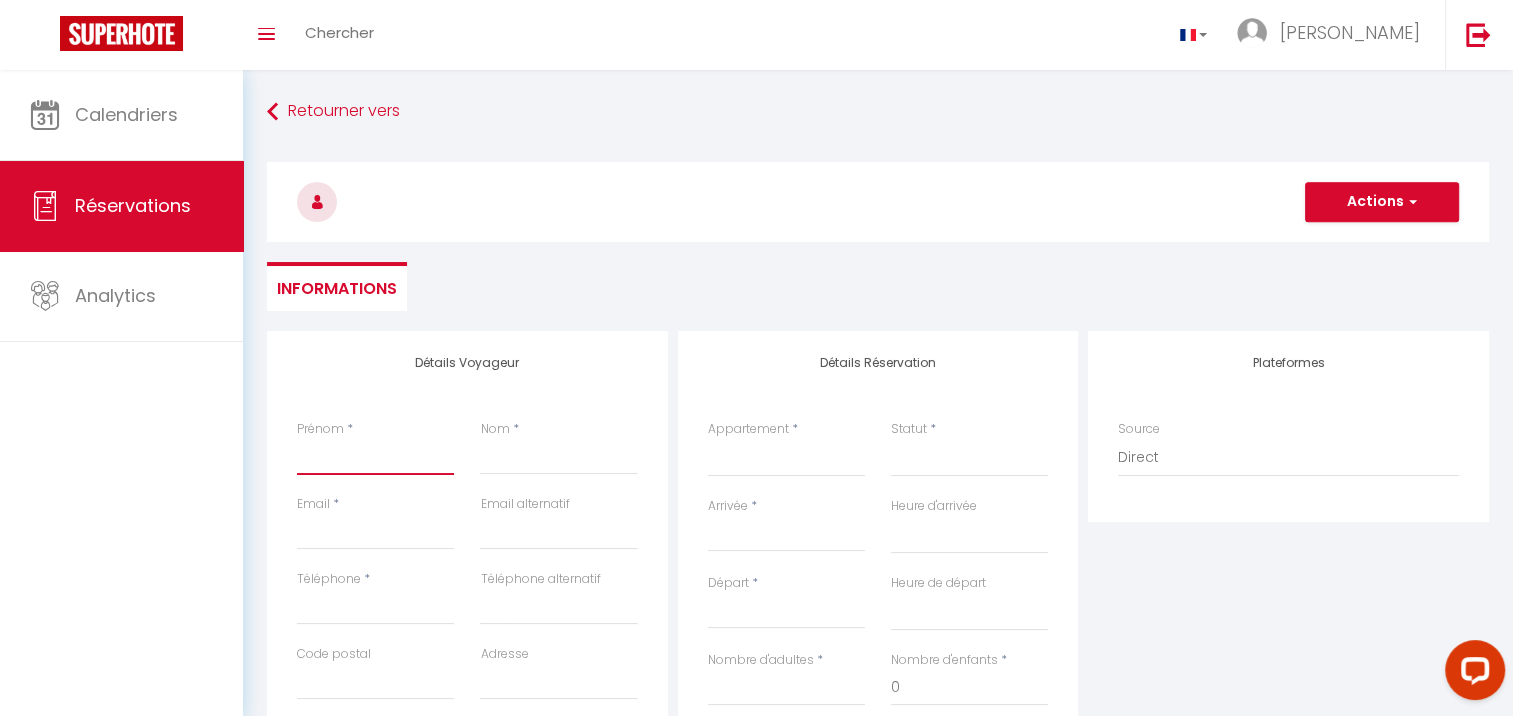 click on "Prénom" at bounding box center (375, 457) 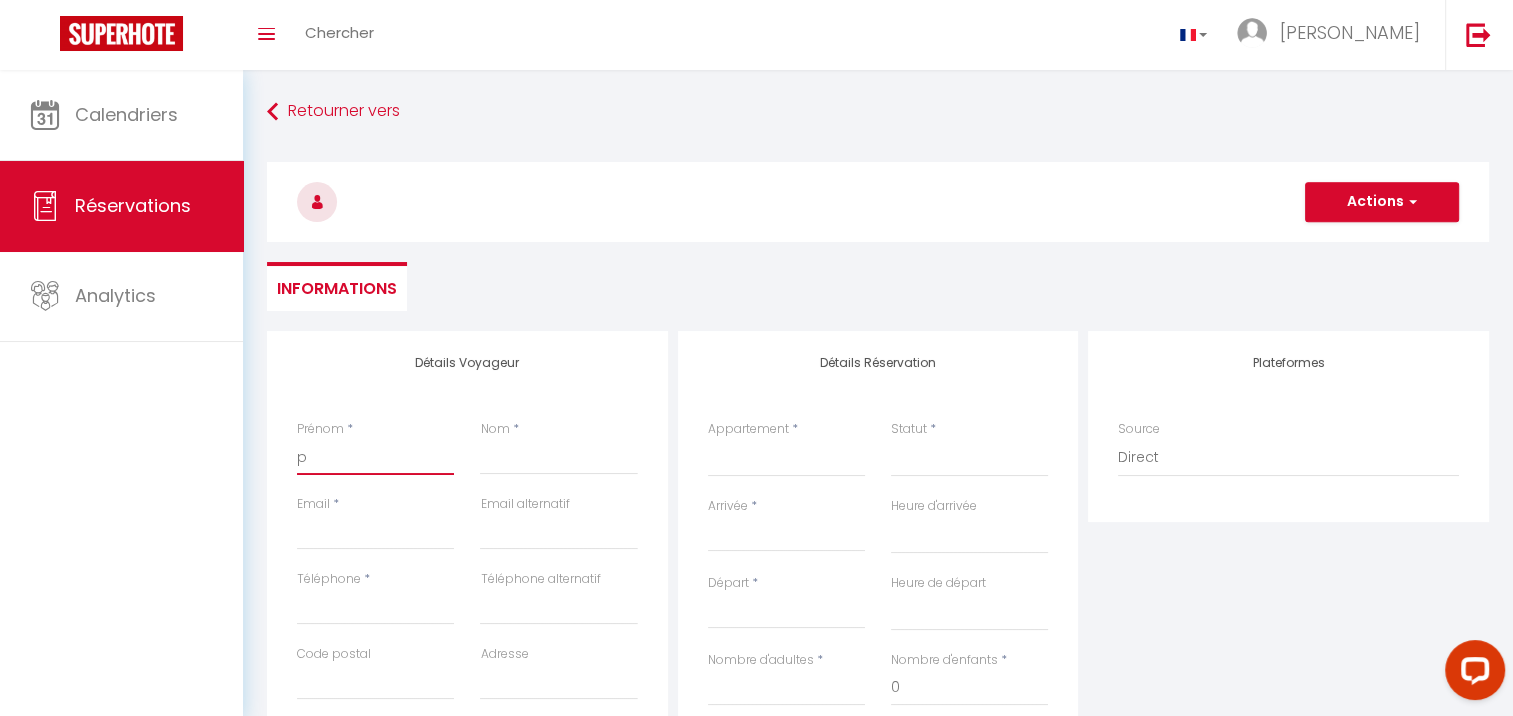 select 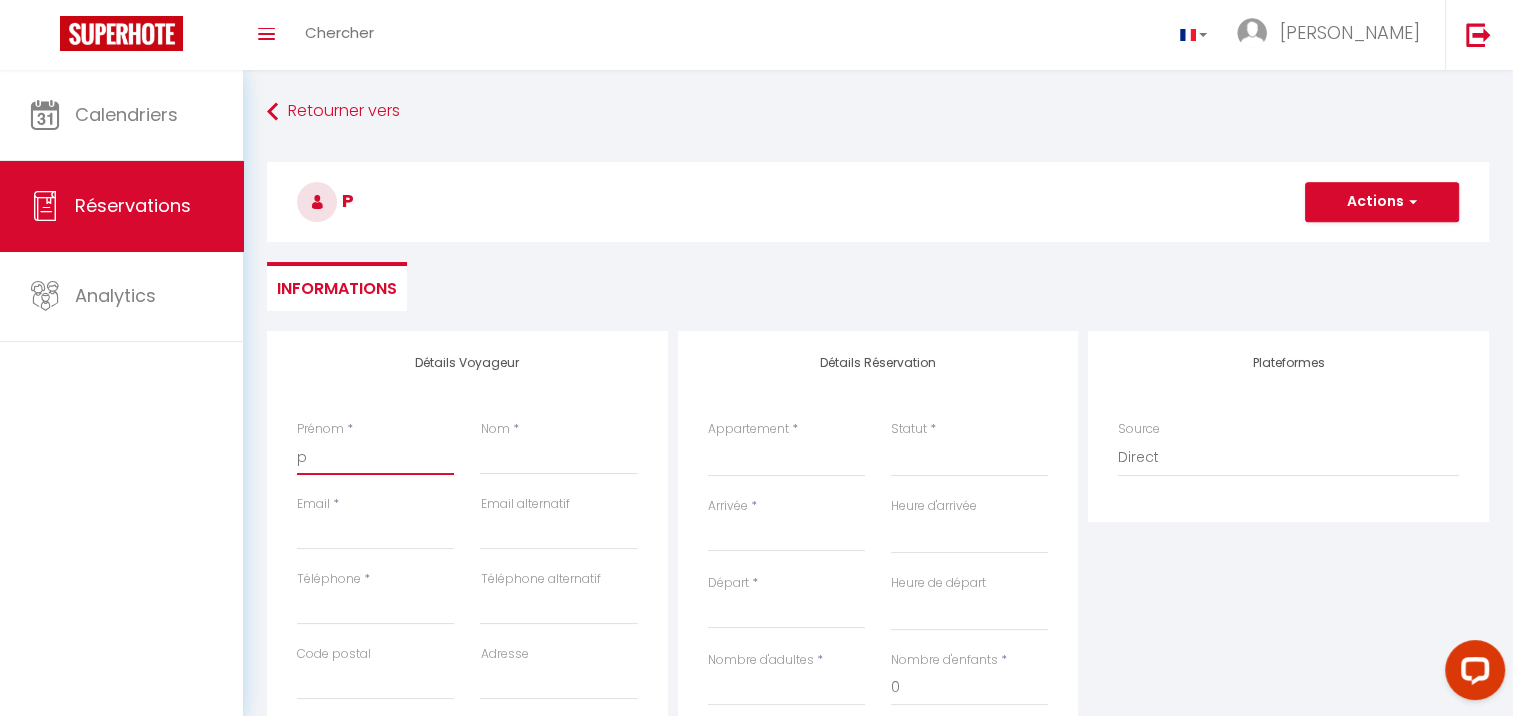 type on "pierre" 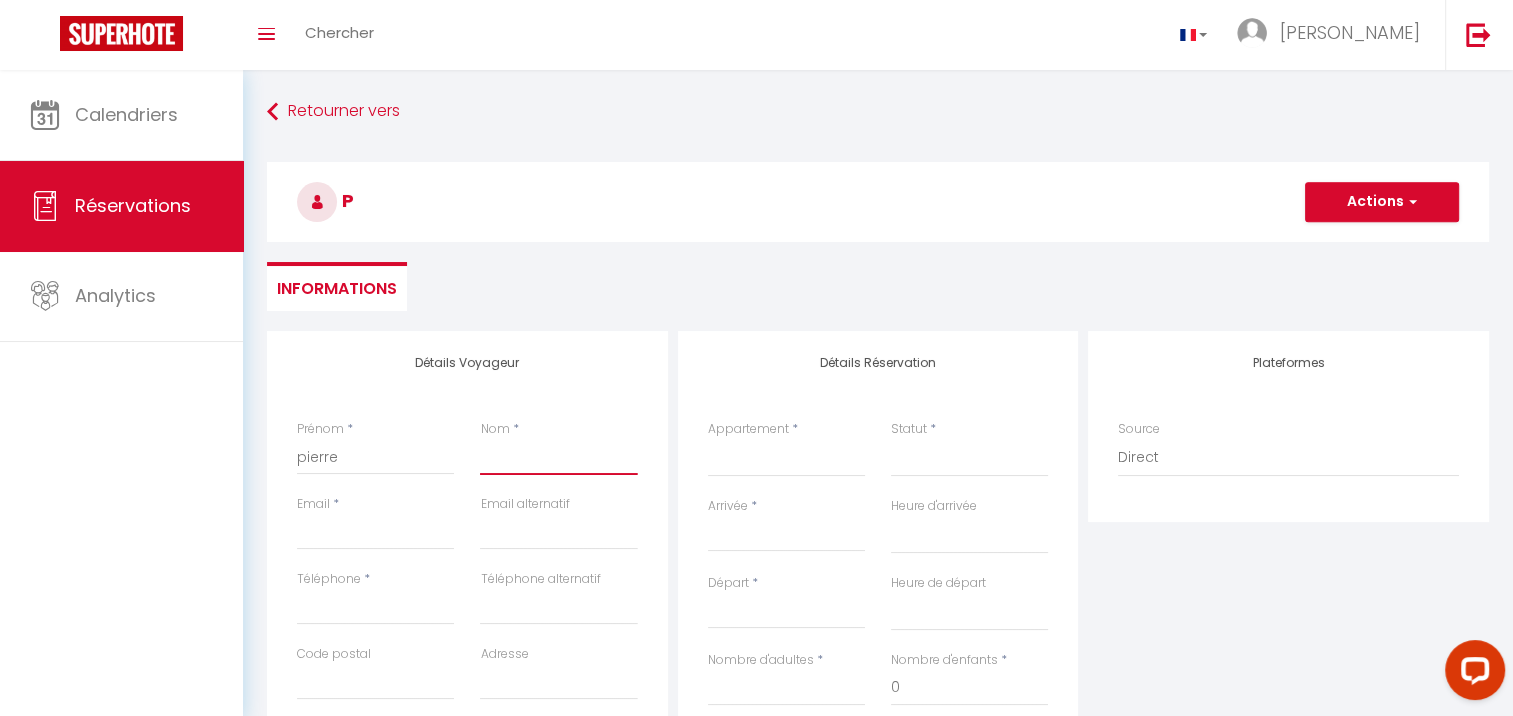 type on "propriétaire" 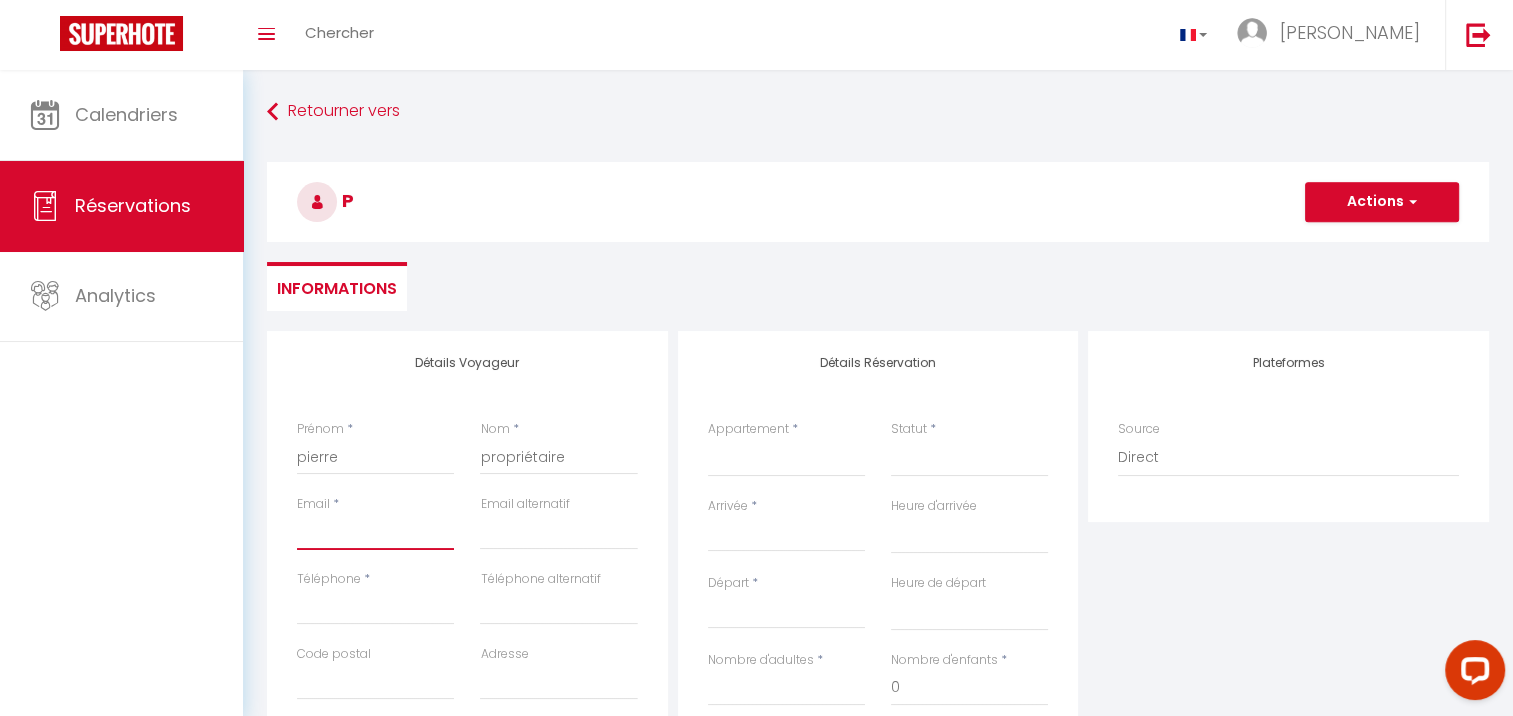 type on "[EMAIL_ADDRESS][DOMAIN_NAME]" 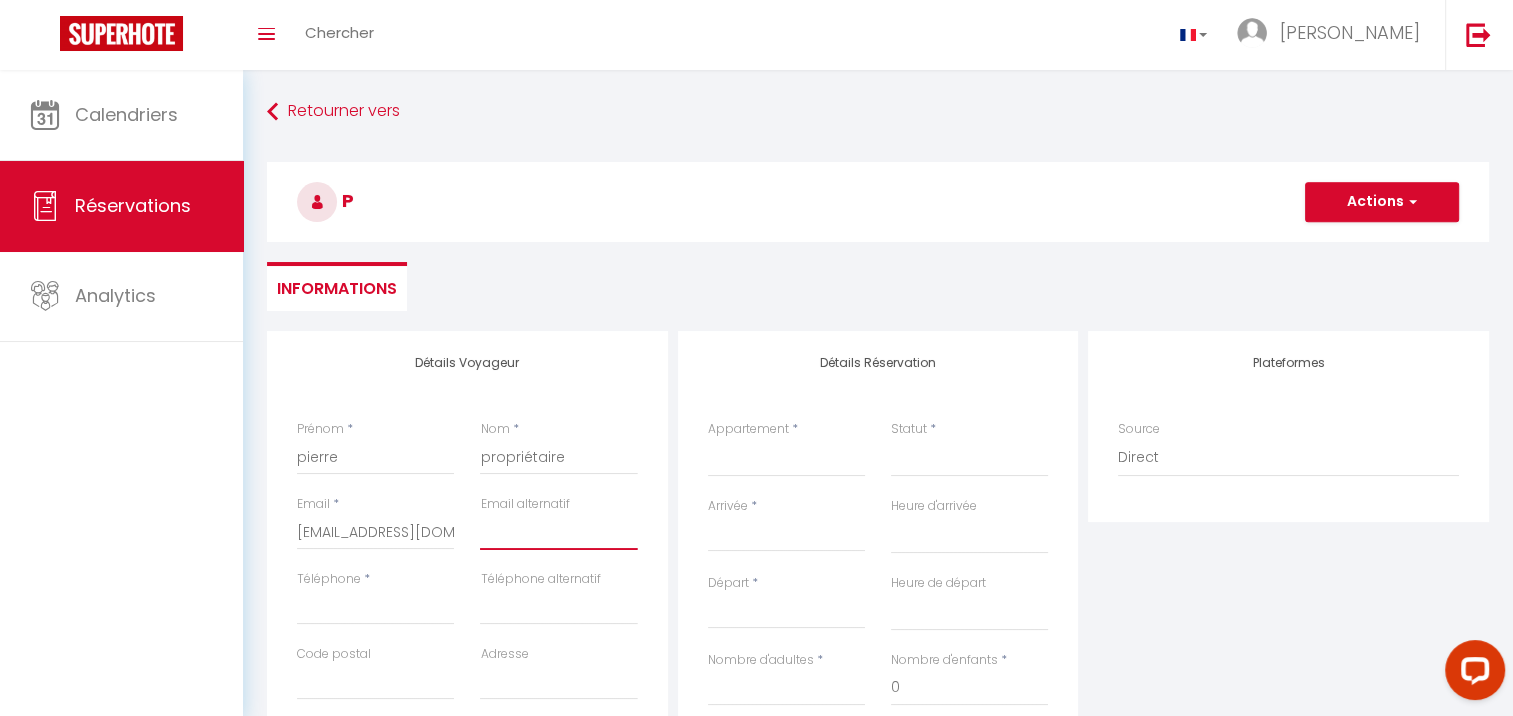 type on "[EMAIL_ADDRESS][DOMAIN_NAME]" 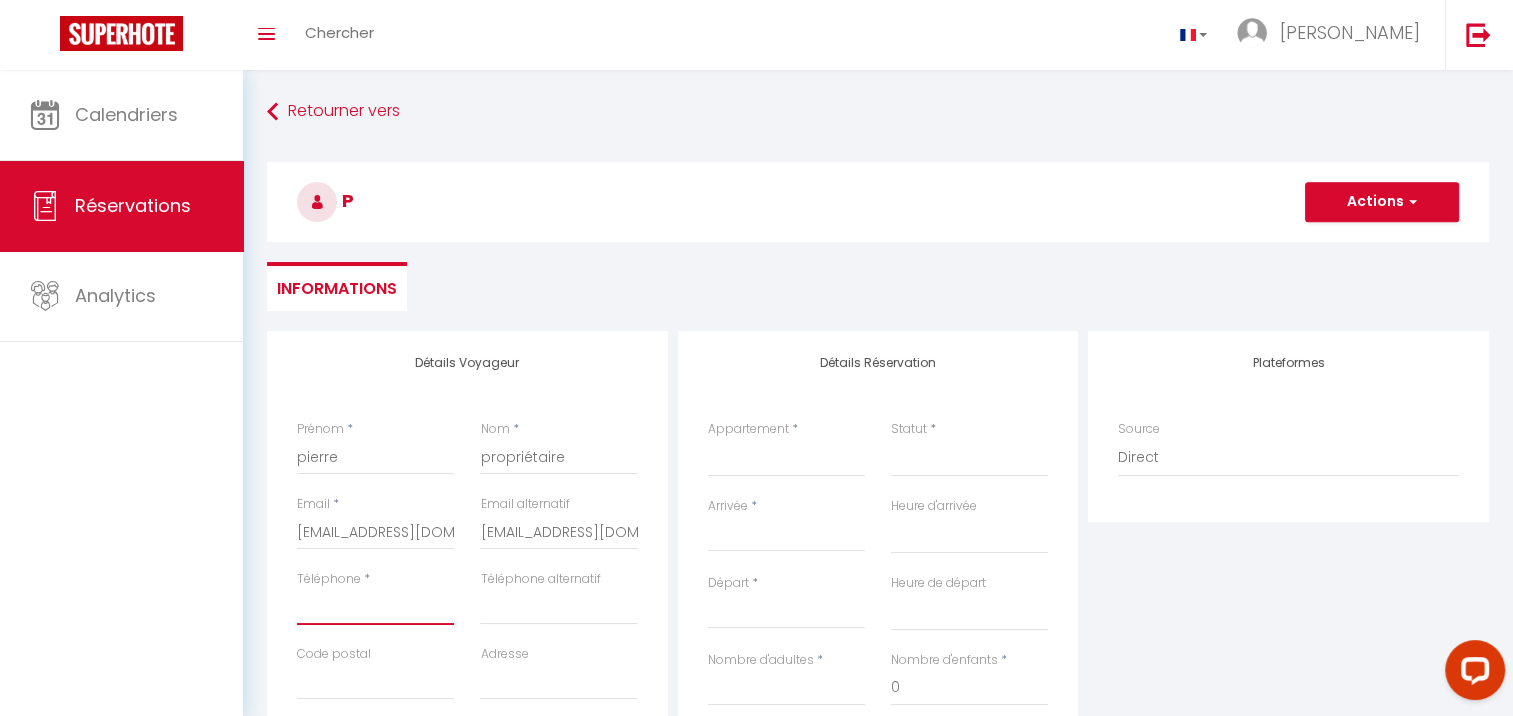 type on "0660557338" 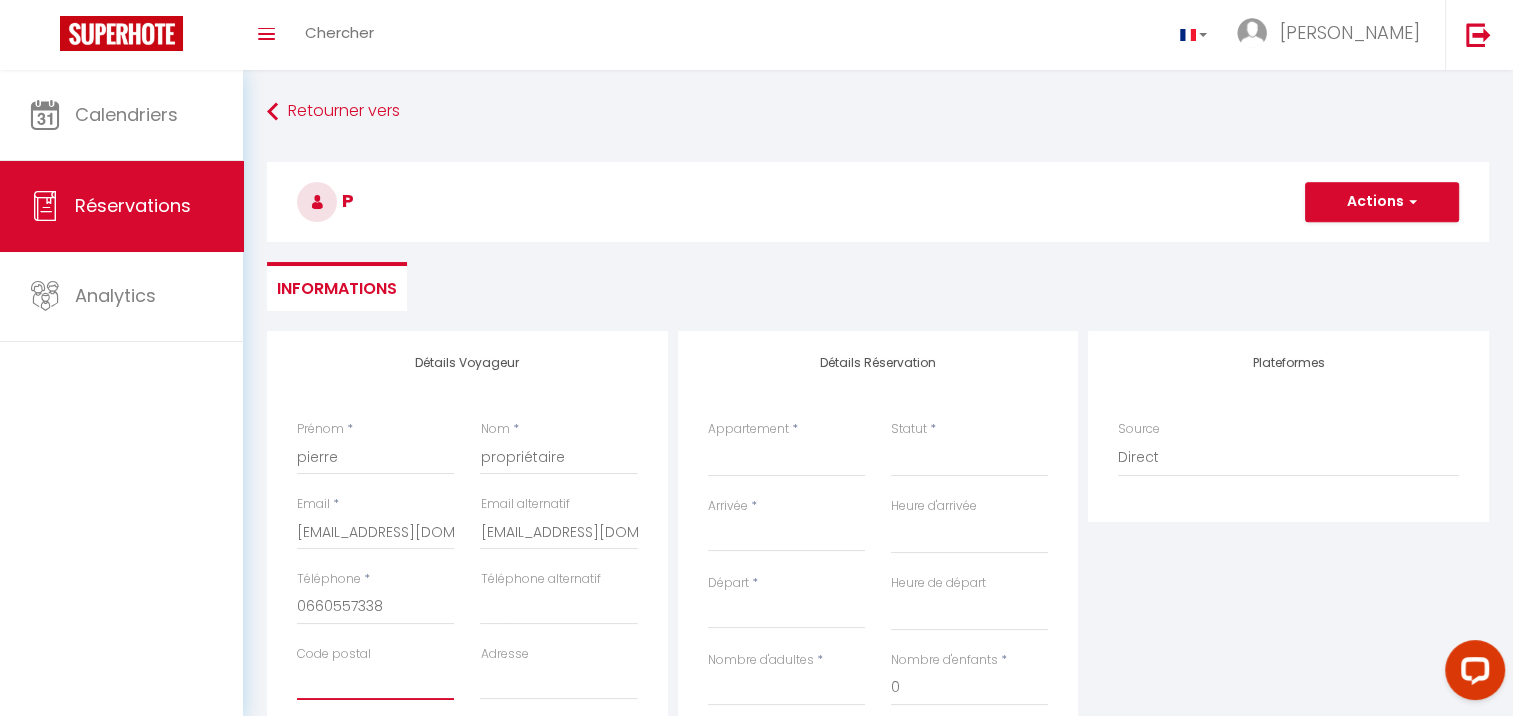 type on "38280" 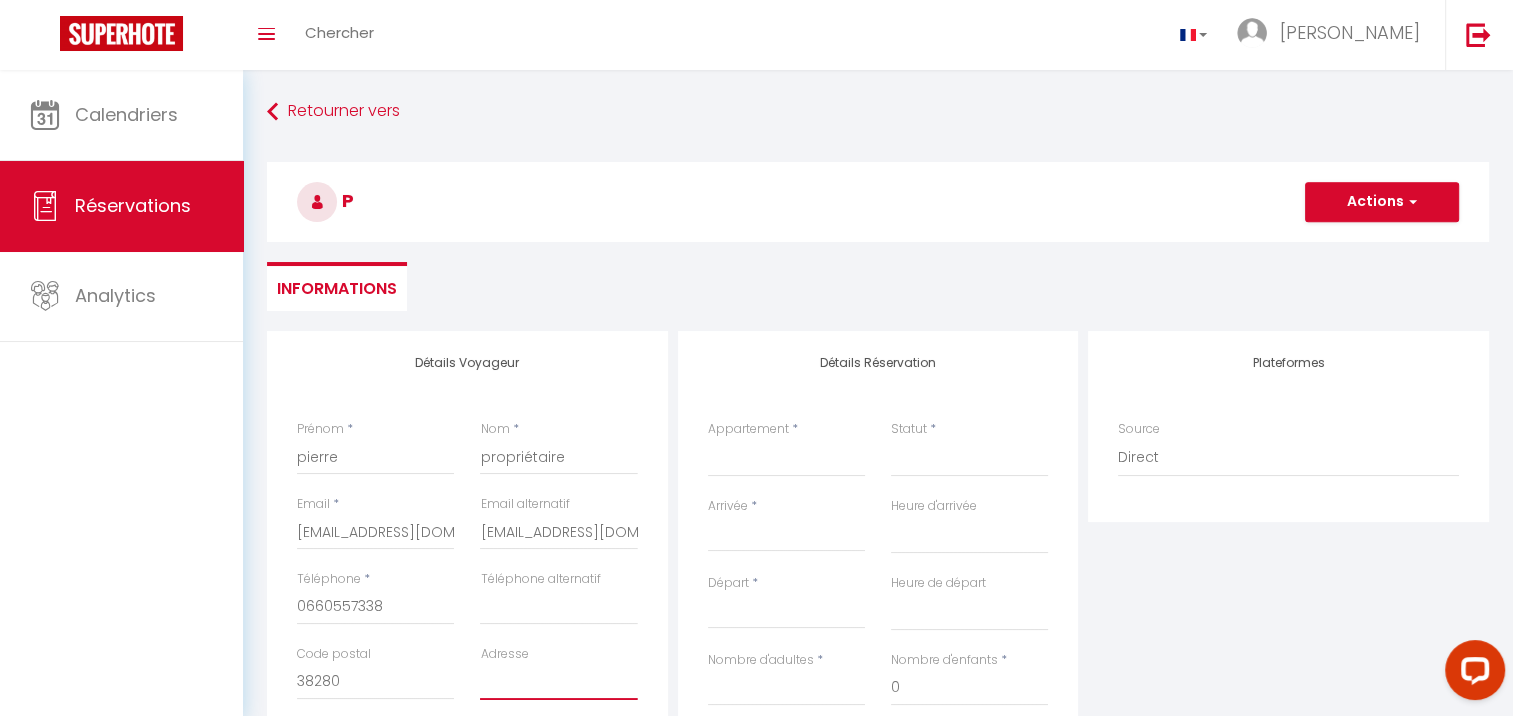 type on "44 Club de Romagne 38280 [PERSON_NAME]" 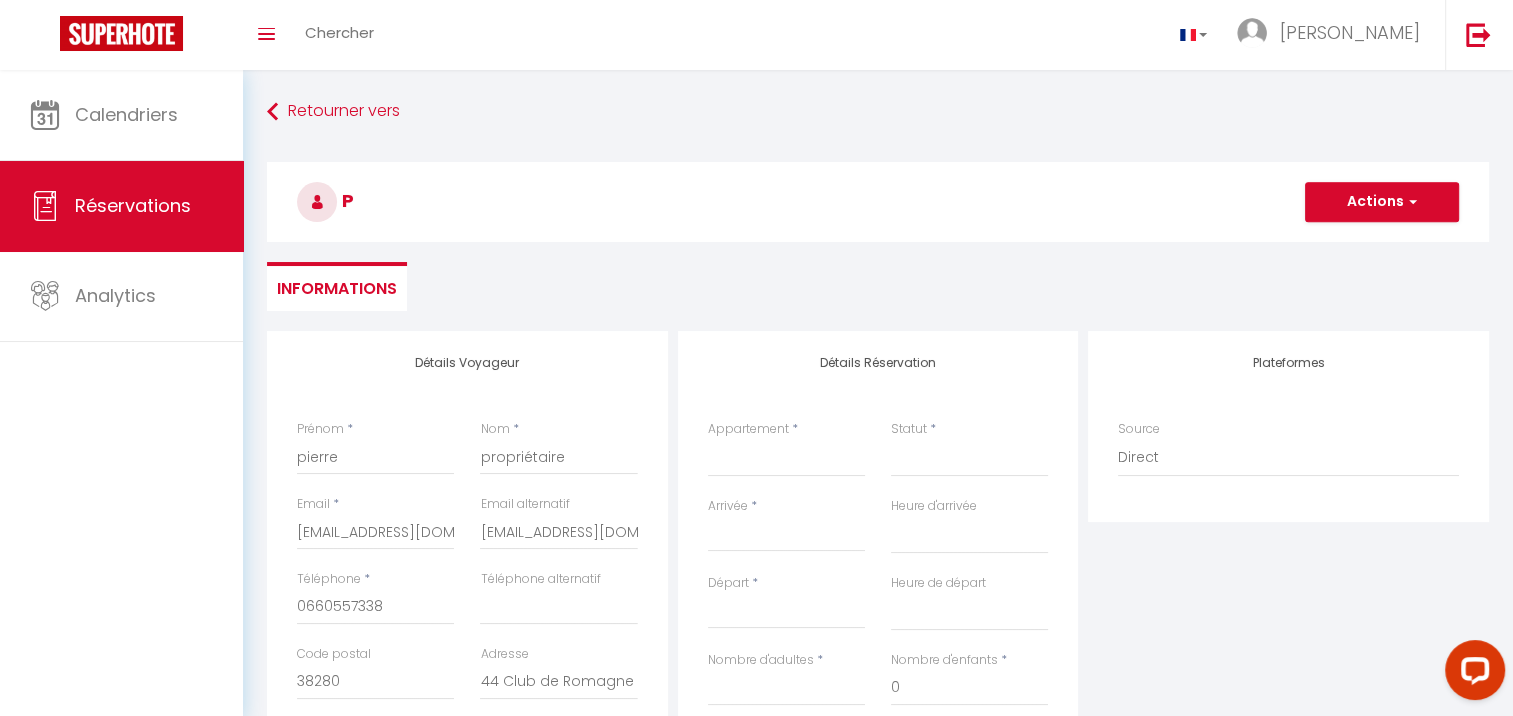 type on "VILLETTE D ANTHON" 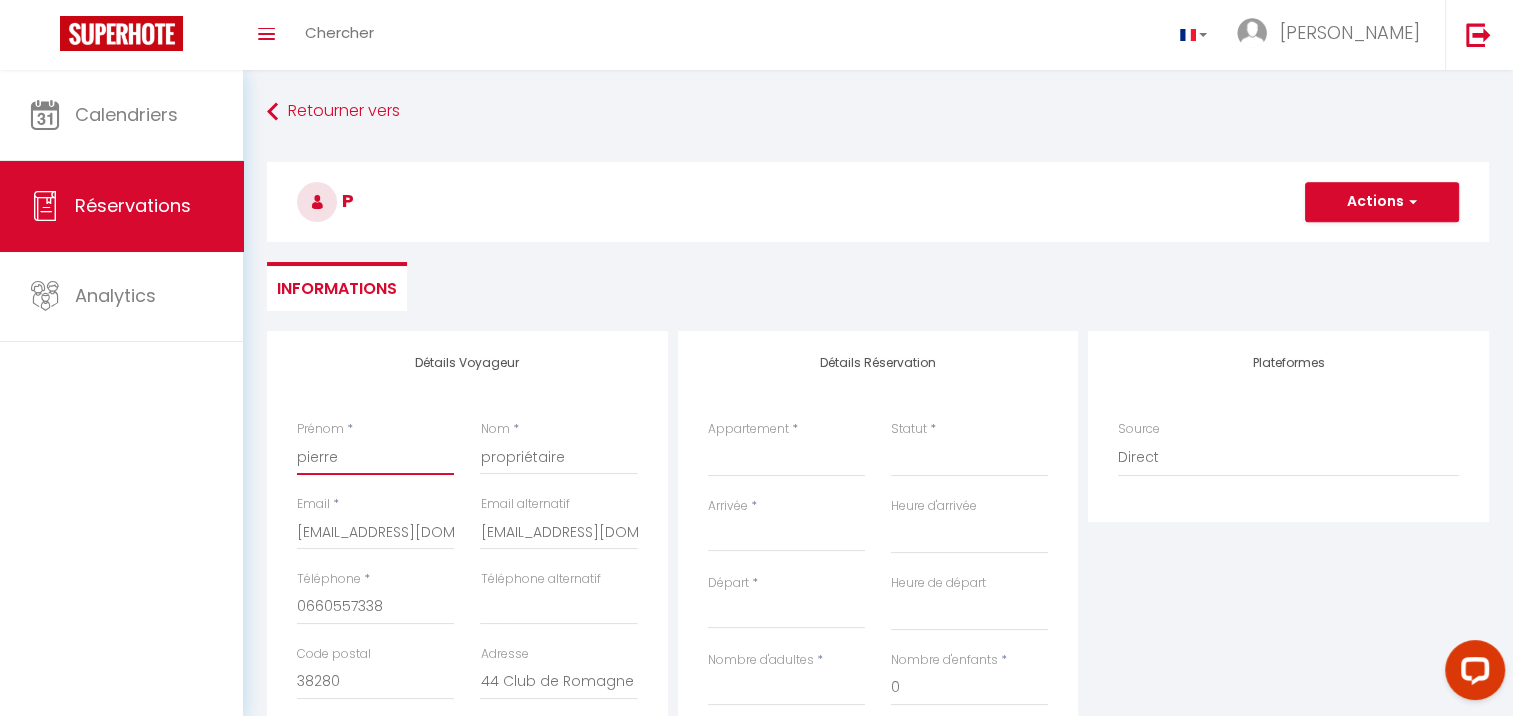 select 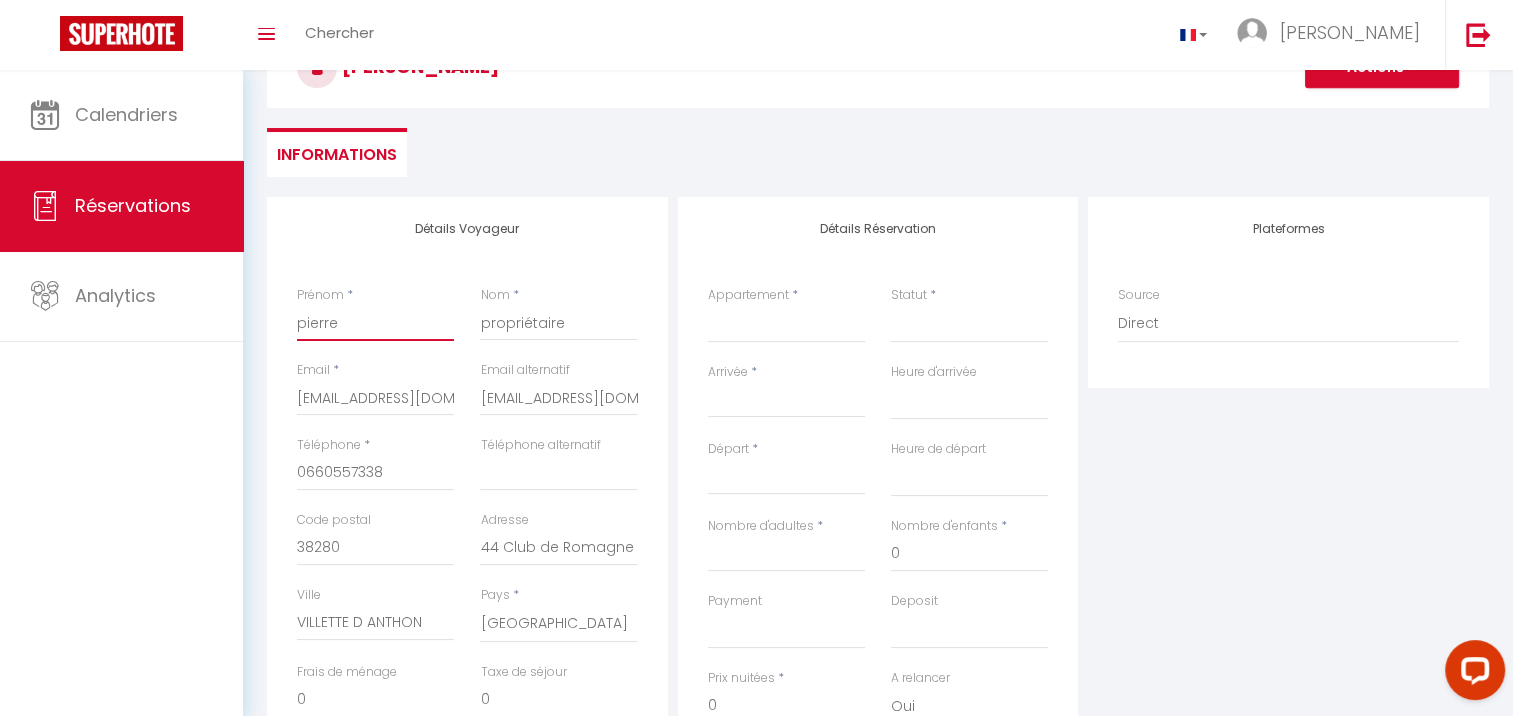 scroll, scrollTop: 100, scrollLeft: 0, axis: vertical 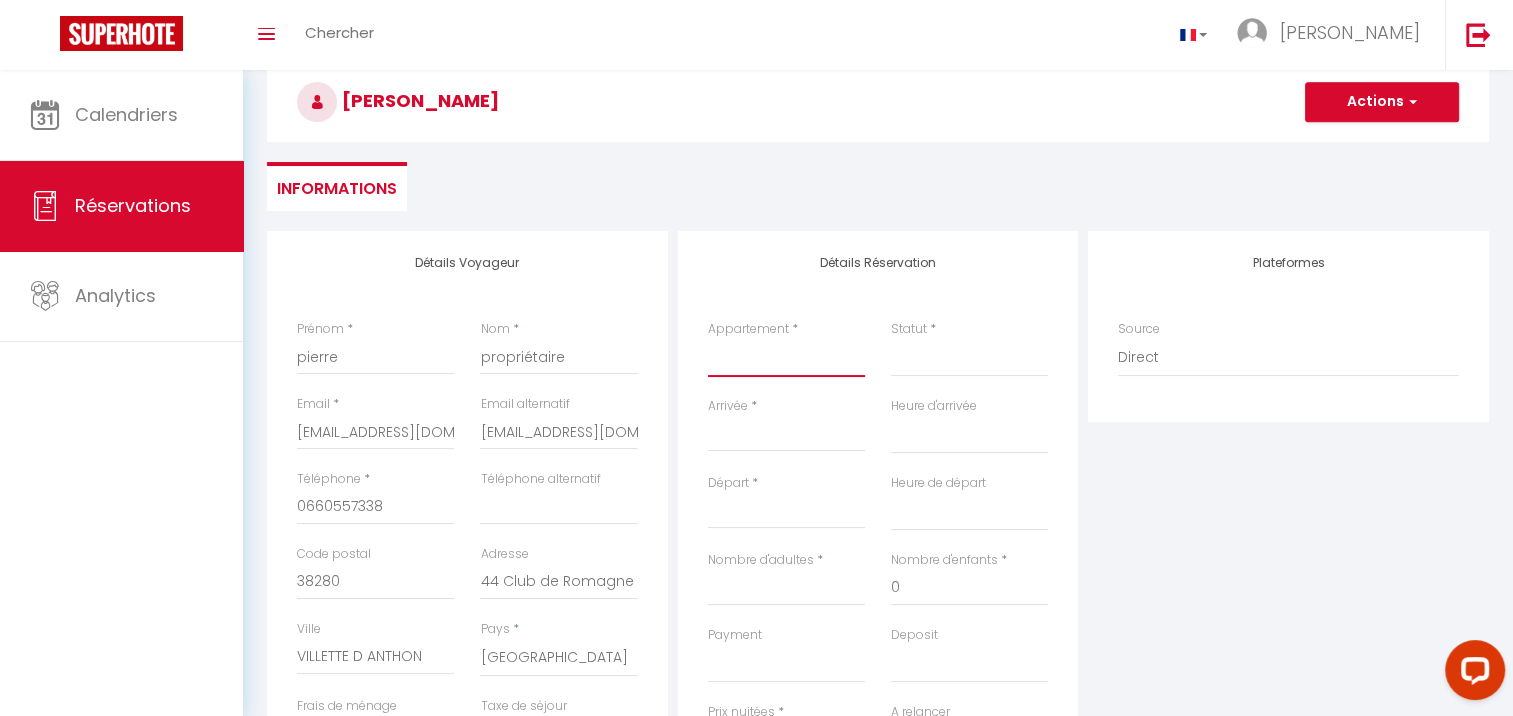 click on "[GEOGRAPHIC_DATA] commerce parking" at bounding box center [786, 358] 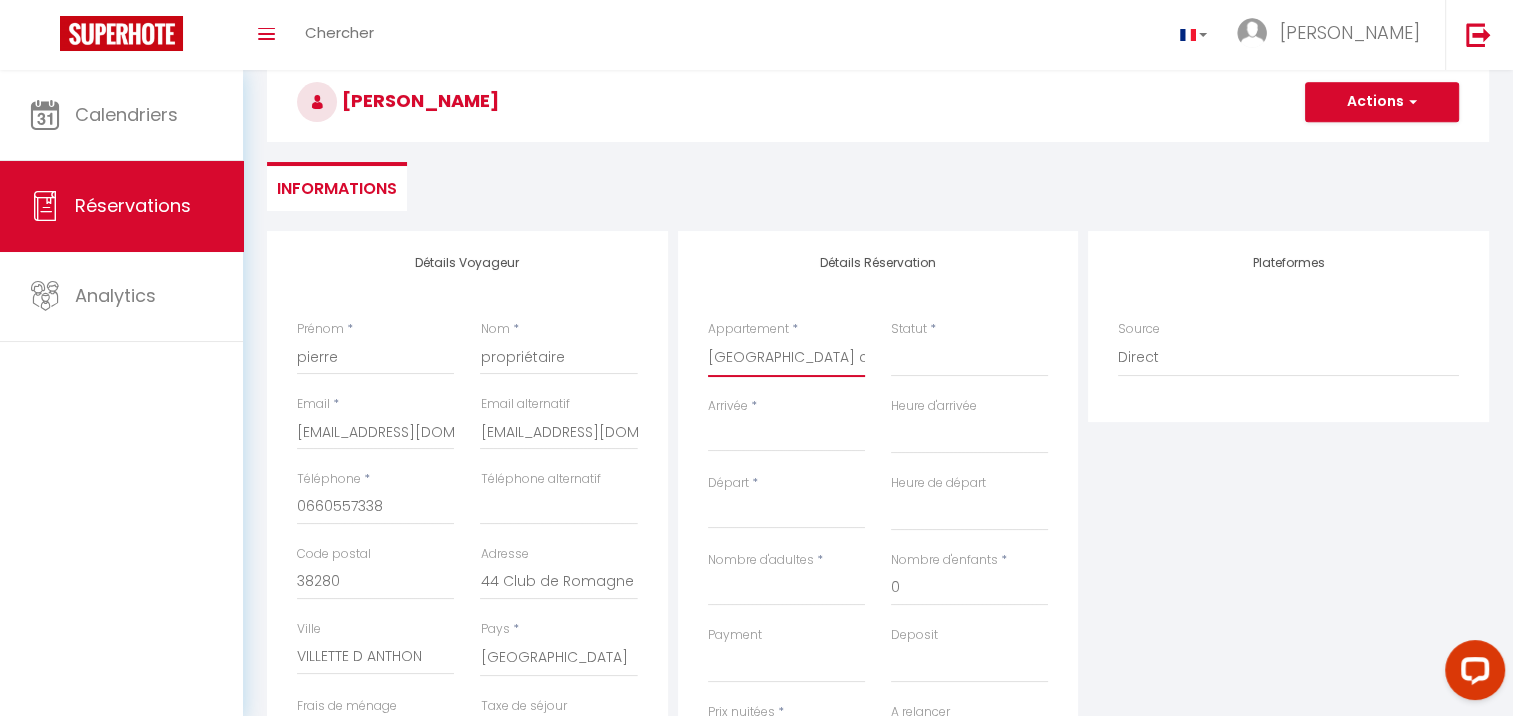 click on "[GEOGRAPHIC_DATA] commerce parking" at bounding box center [786, 358] 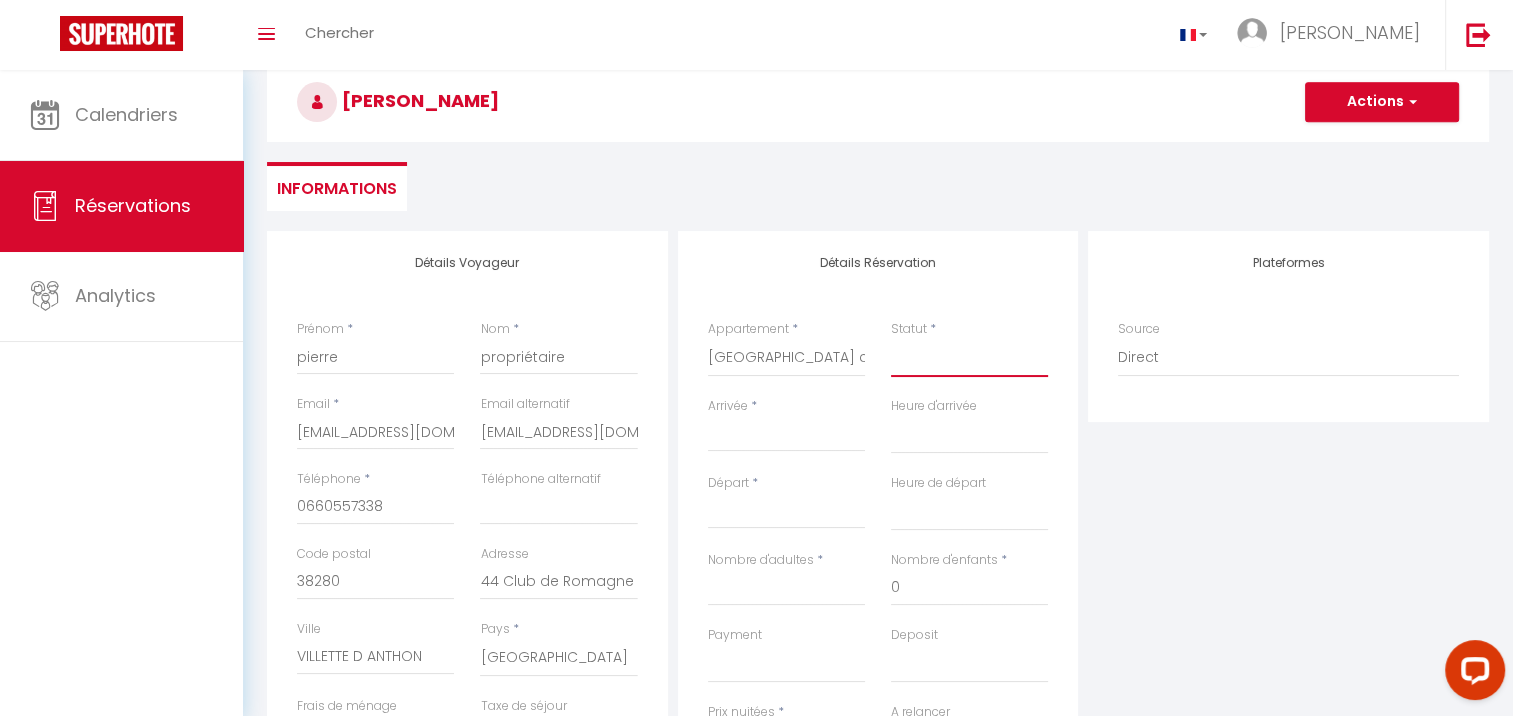 click on "Confirmé Non Confirmé [PERSON_NAME] par le voyageur No Show Request" at bounding box center [969, 358] 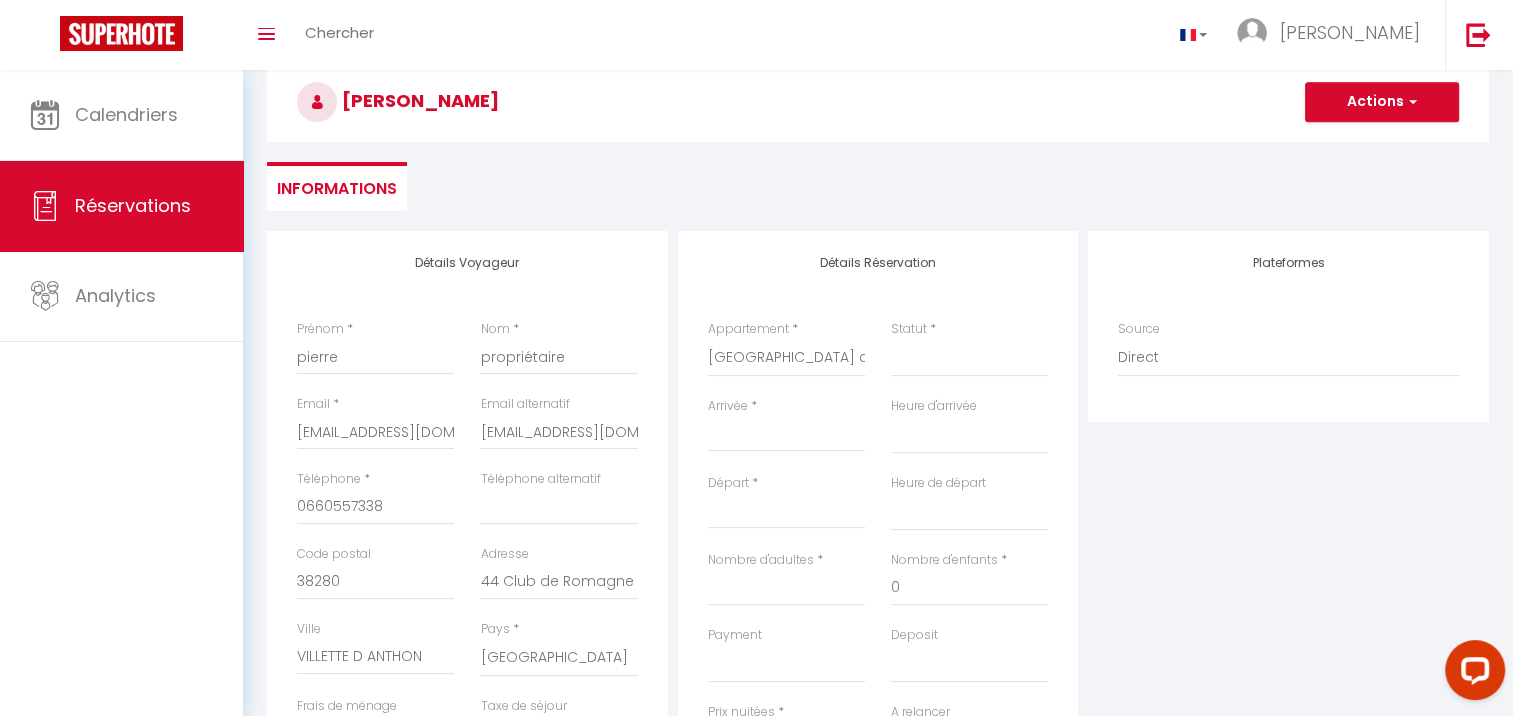 click on "<   Juil 2025   >   Dim Lun Mar Mer Jeu Ven Sam   1 2 3 4 5 6 7 8 9 10 11 12 13 14 15 16 17 18 19 20 21 22 23 24 25 26 27 28 29 30 31     <   2025   >   [PERSON_NAME] Mars [PERSON_NAME] Juin Juillet Août Septembre Octobre Novembre Décembre     <   [DATE] - [DATE]   >   2020 2021 2022 2023 2024 2025 2026 2027 2028 2029" at bounding box center [786, 434] 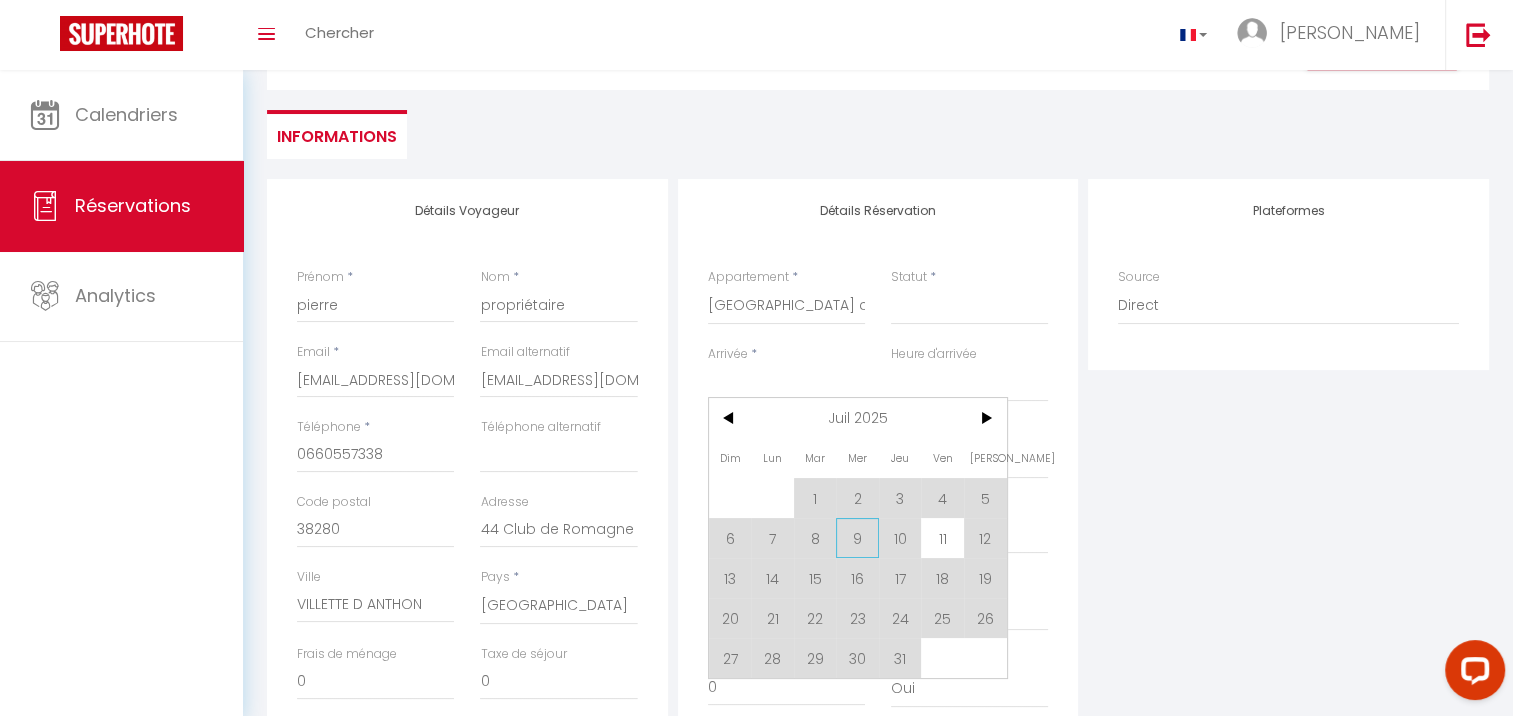 scroll, scrollTop: 200, scrollLeft: 0, axis: vertical 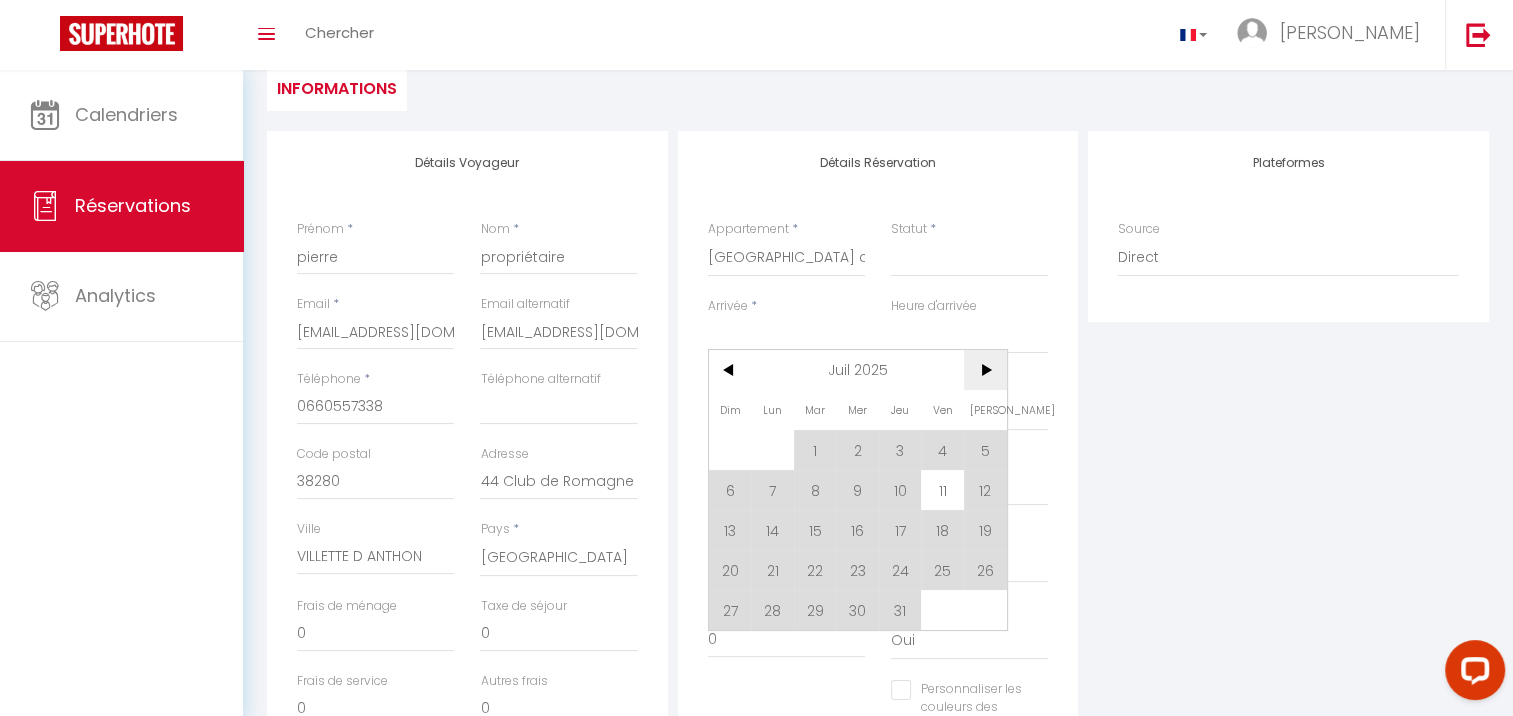 click on ">" at bounding box center [985, 370] 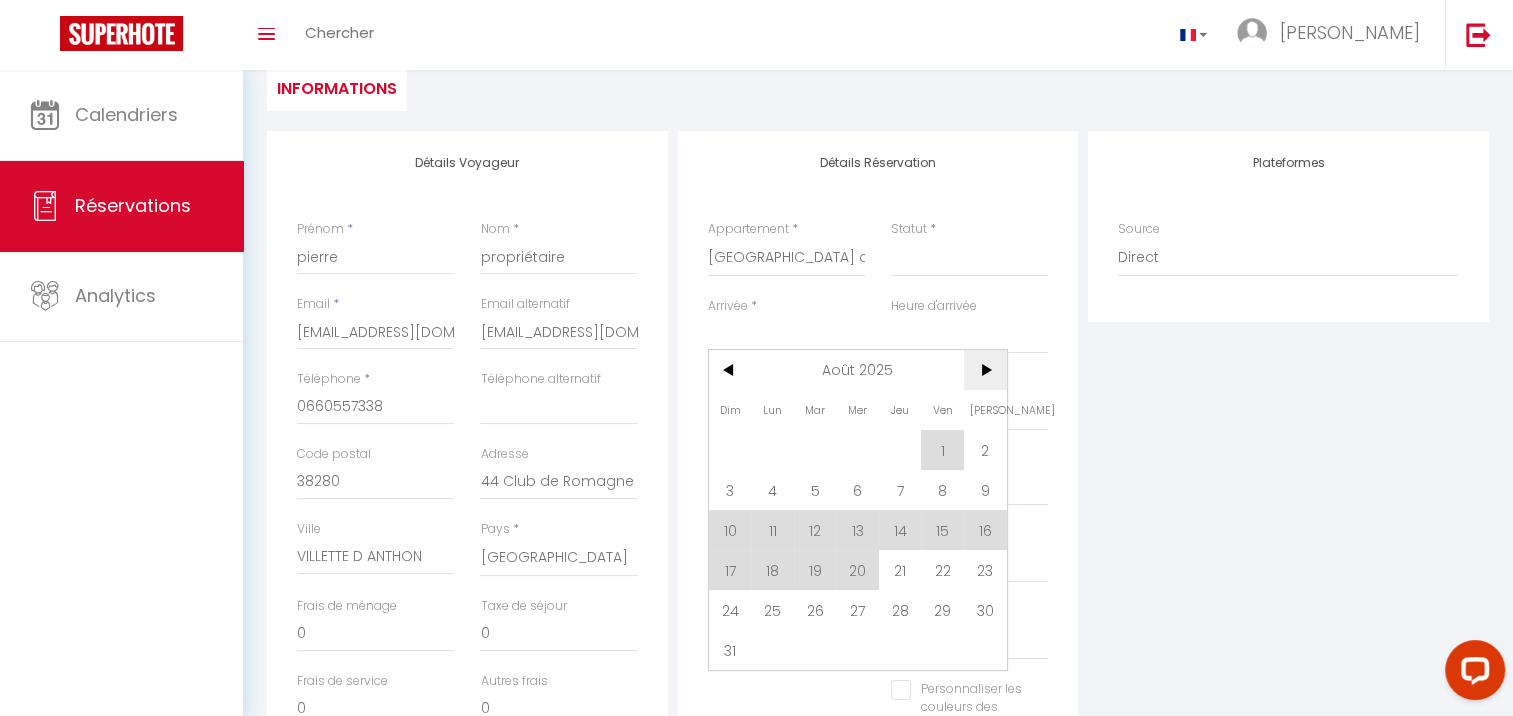 click on ">" at bounding box center [985, 370] 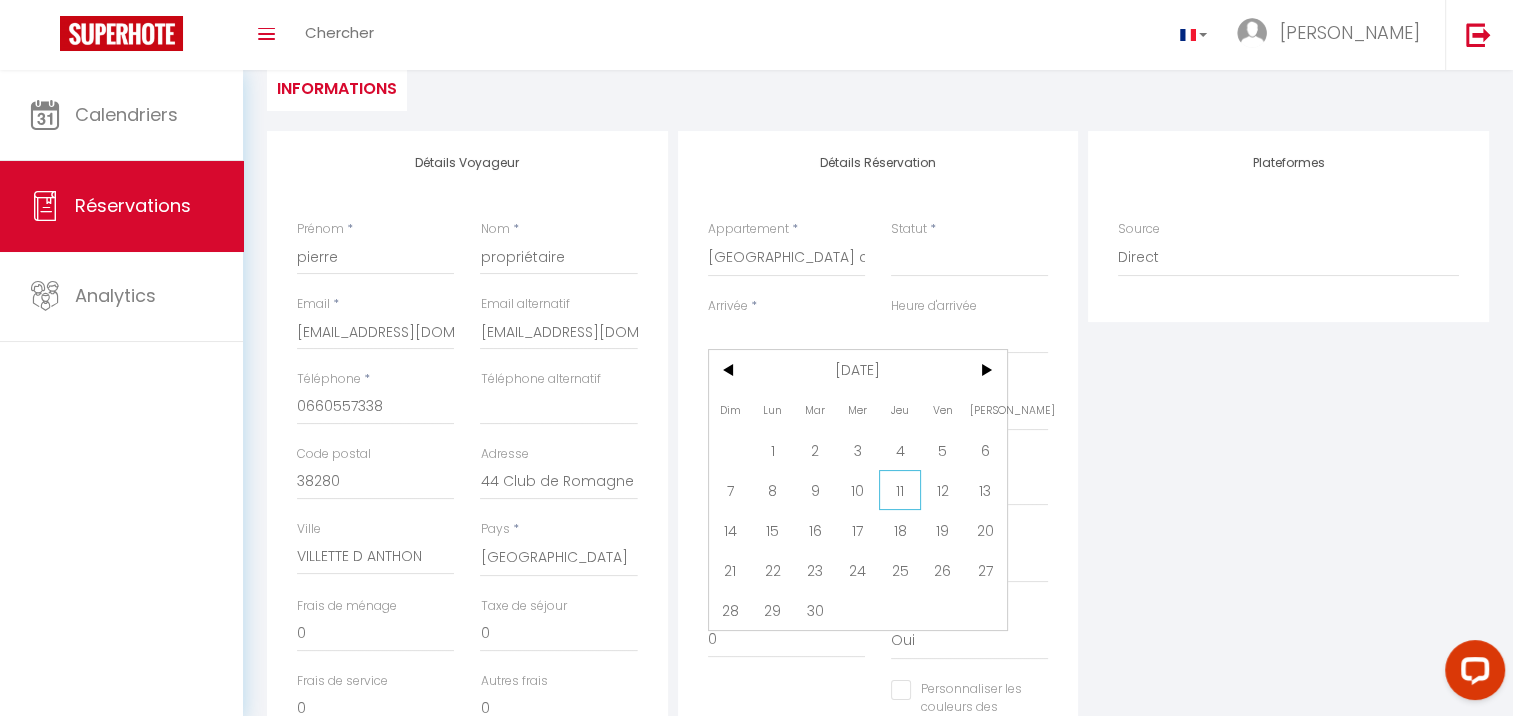 click on "11" at bounding box center [900, 490] 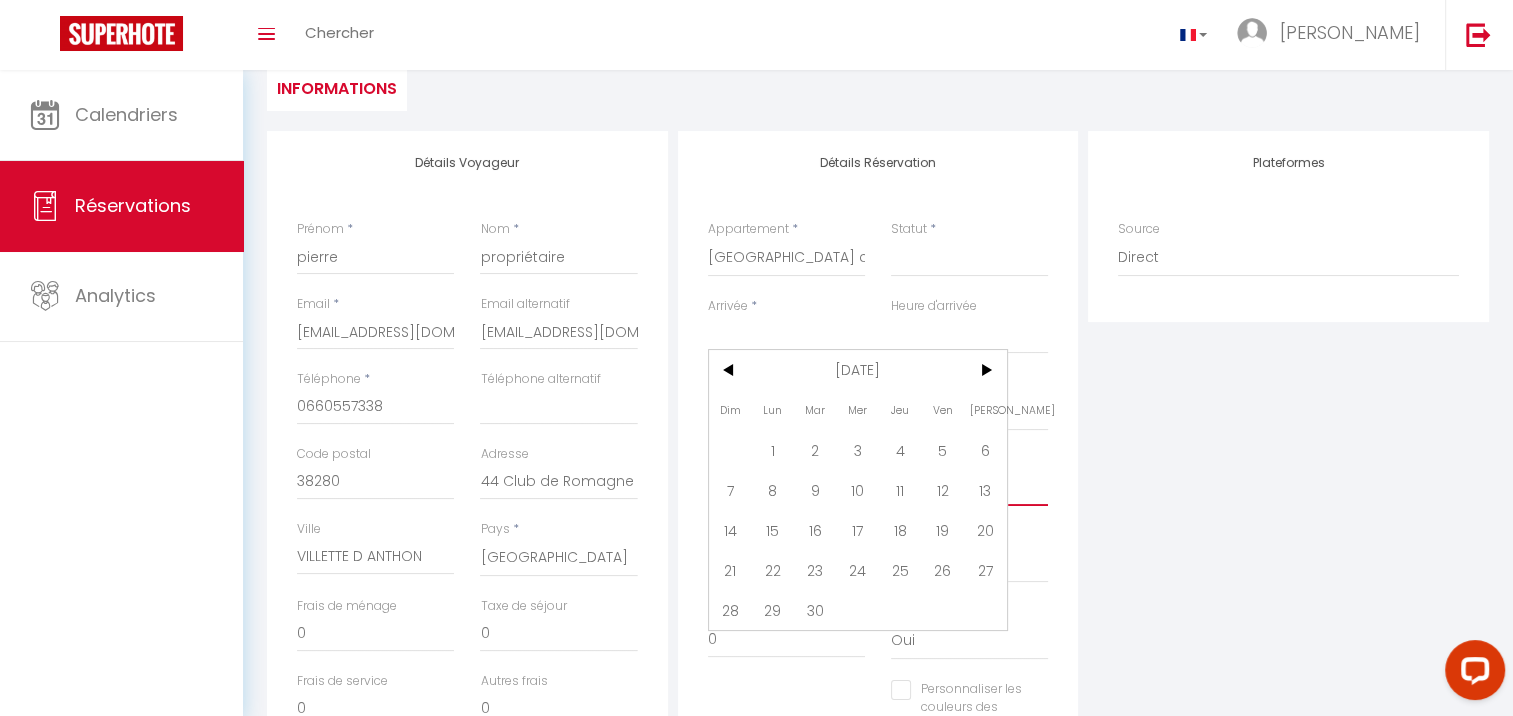 select 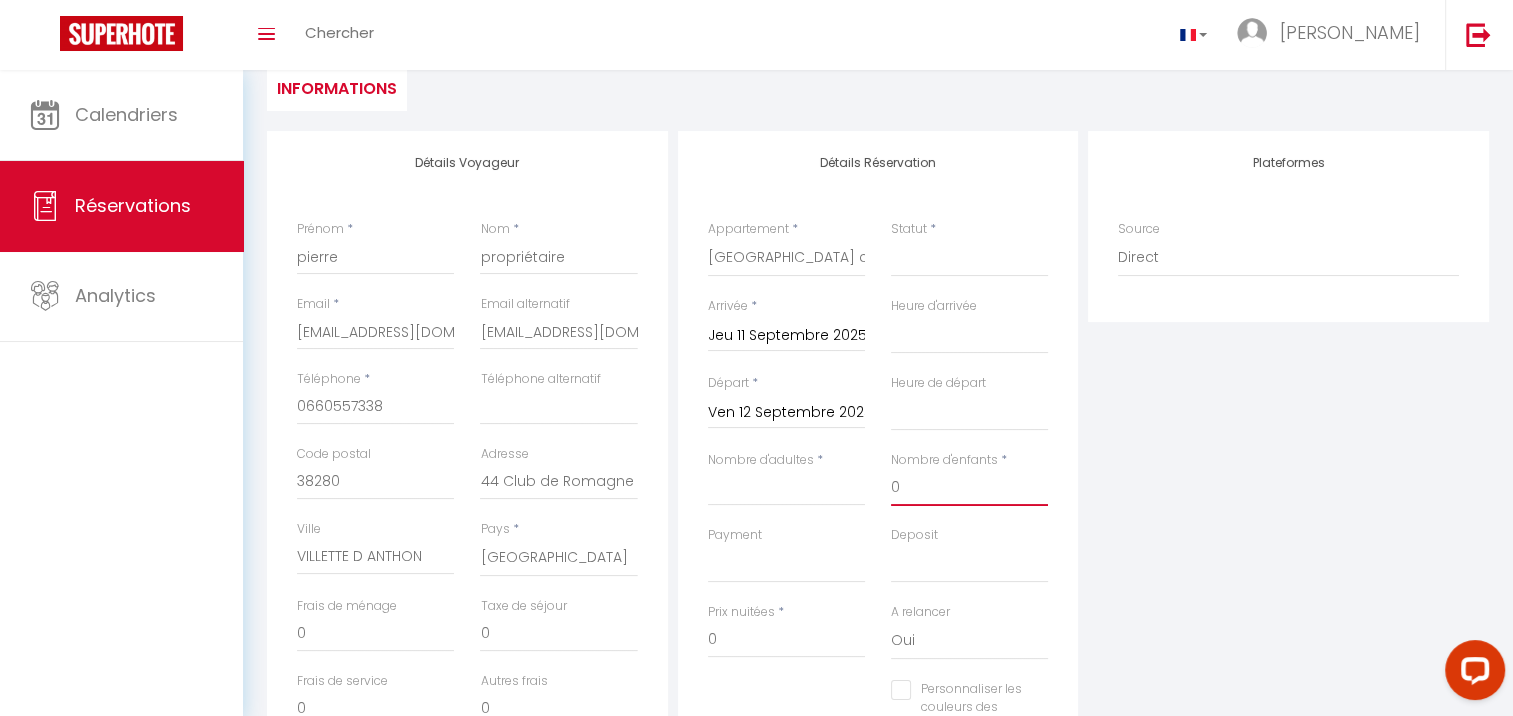 click on "0" at bounding box center [969, 488] 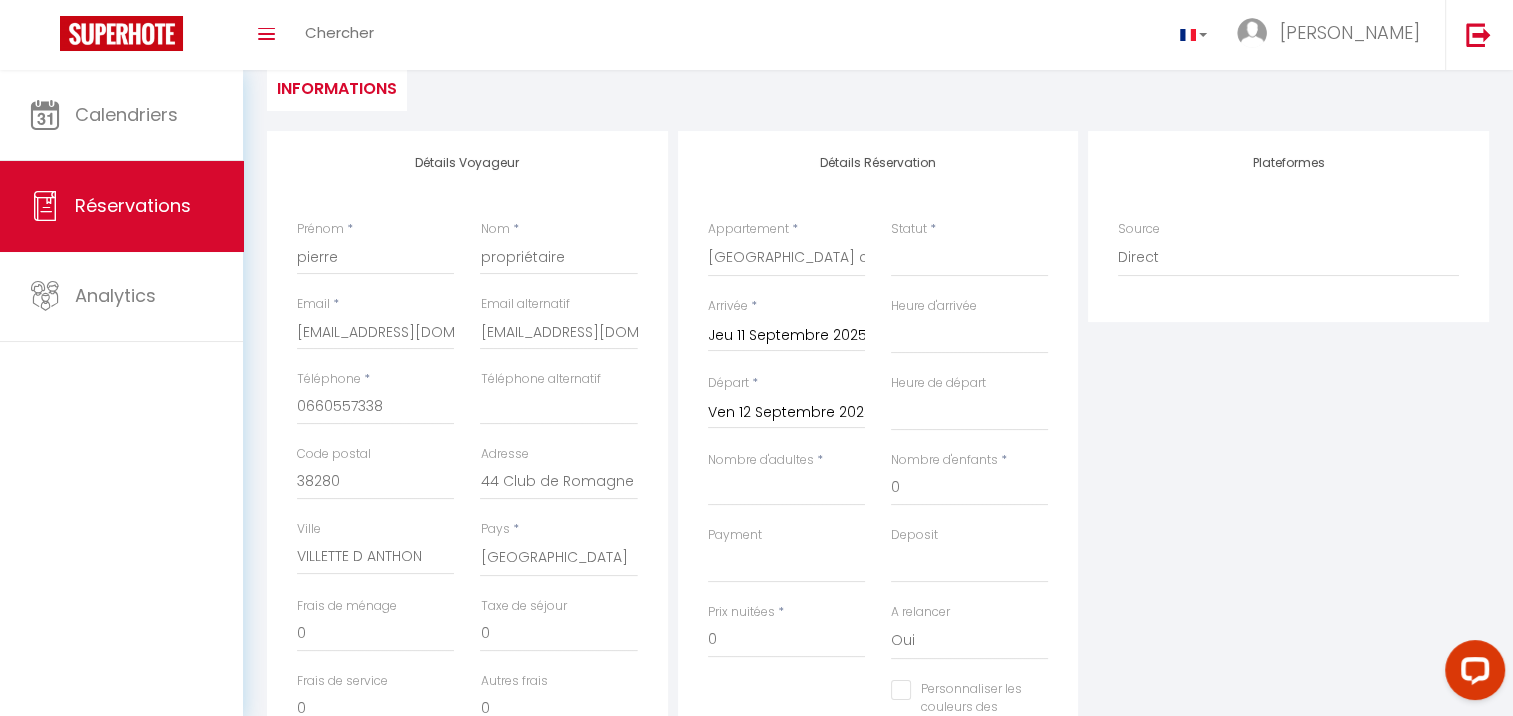 click on "Ven 12 Septembre 2025" at bounding box center [786, 413] 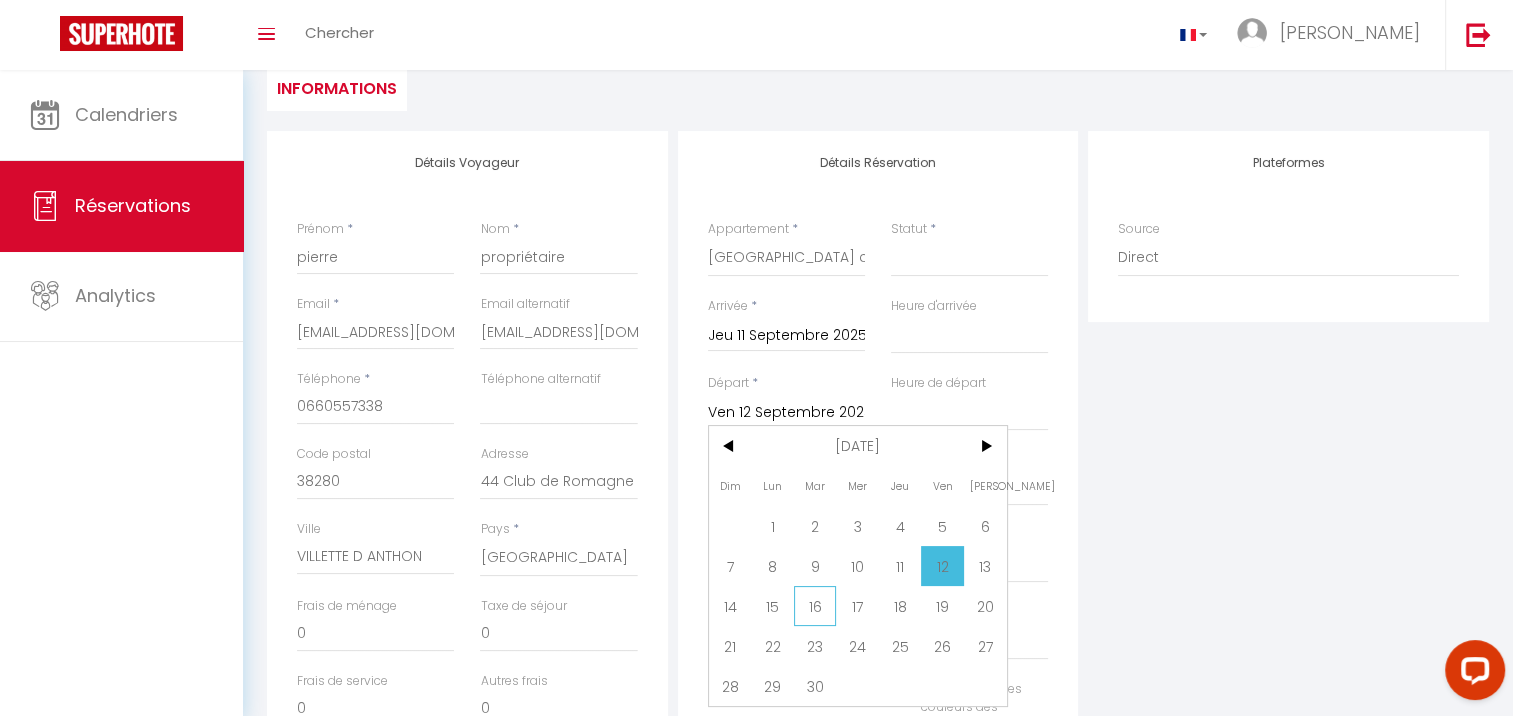 click on "16" at bounding box center (815, 606) 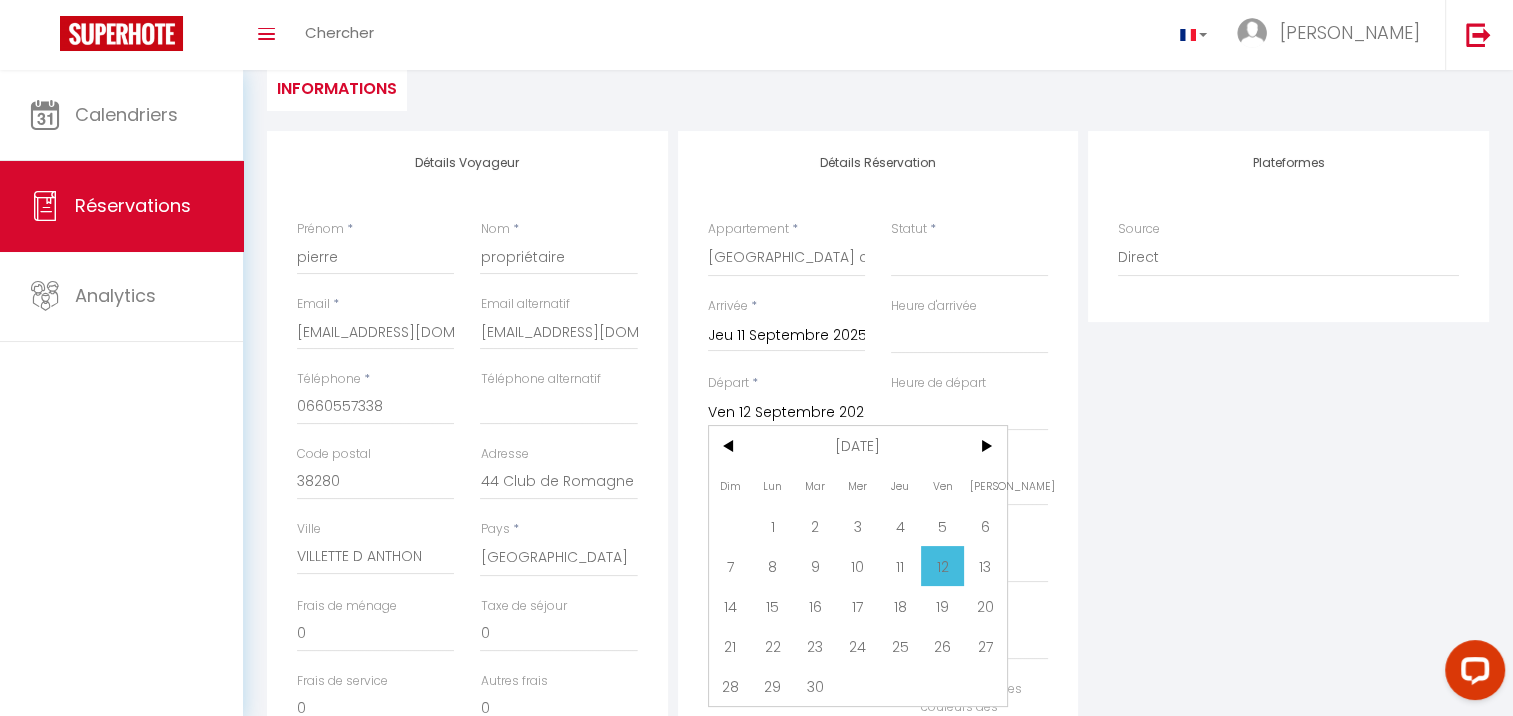 select 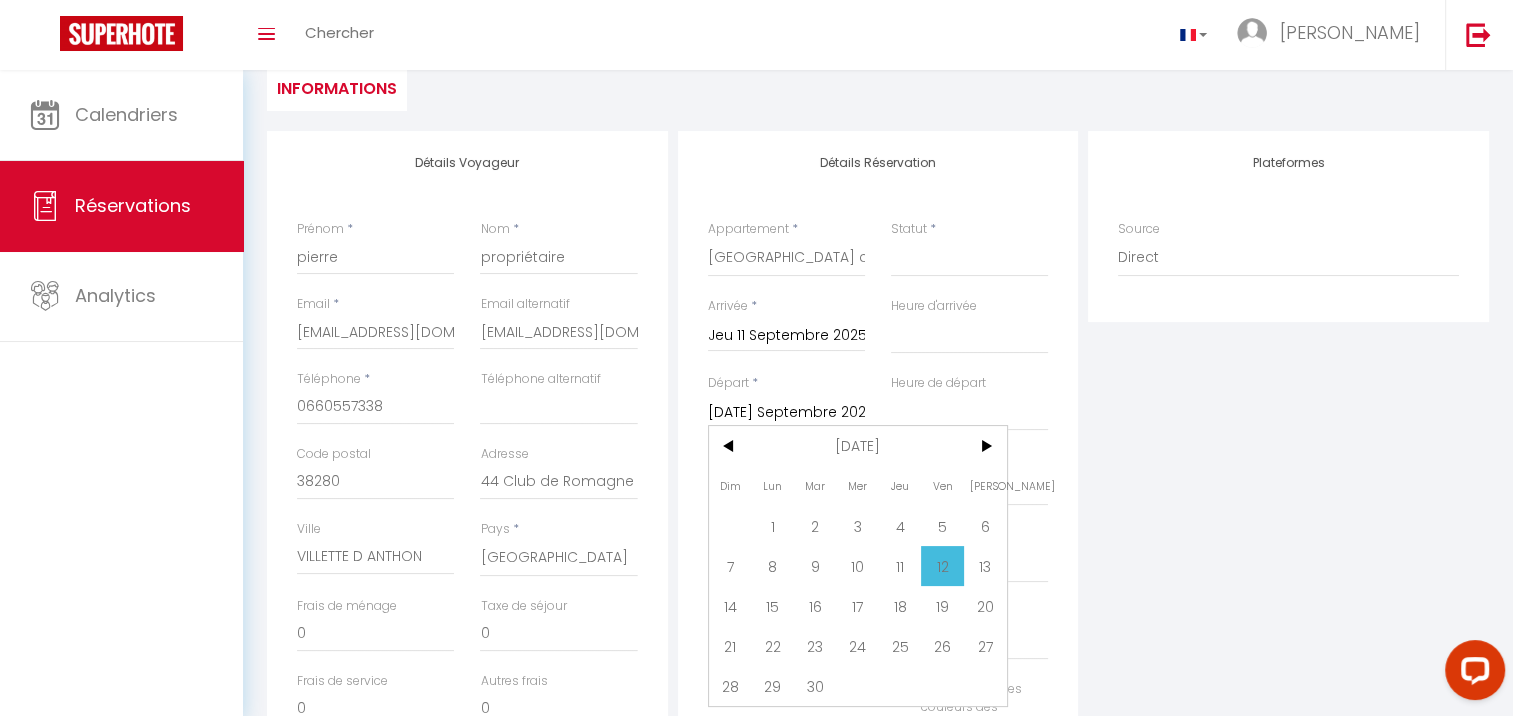 checkbox on "false" 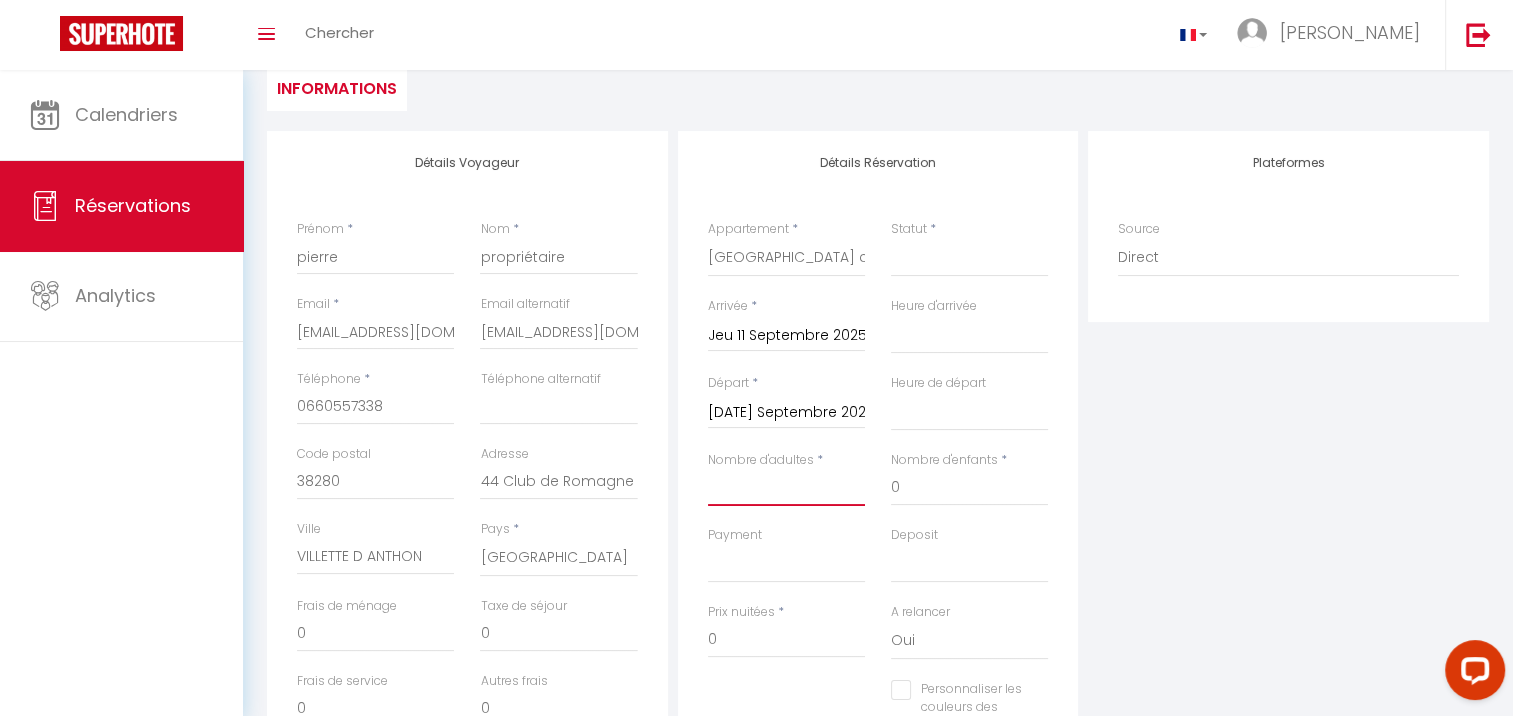 click on "Nombre d'adultes" at bounding box center [786, 488] 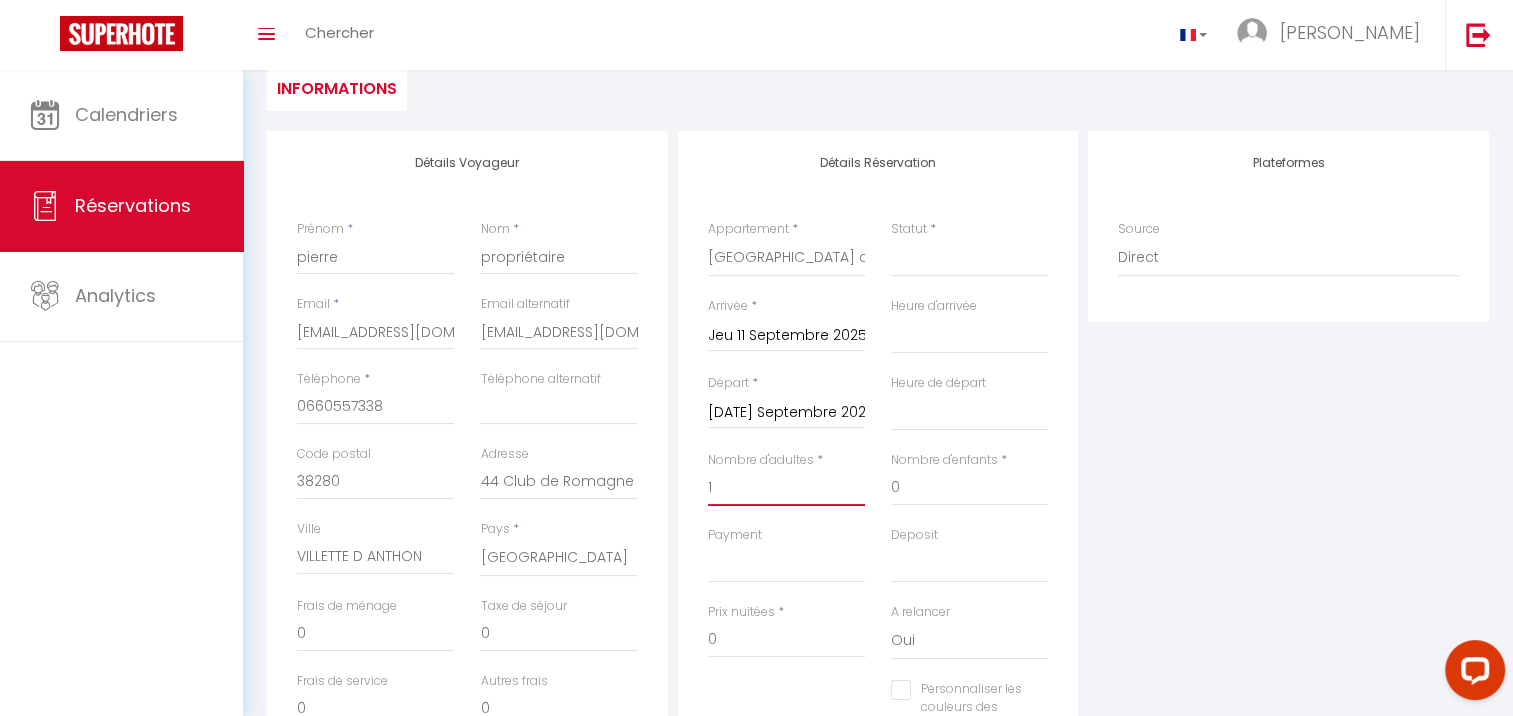 select 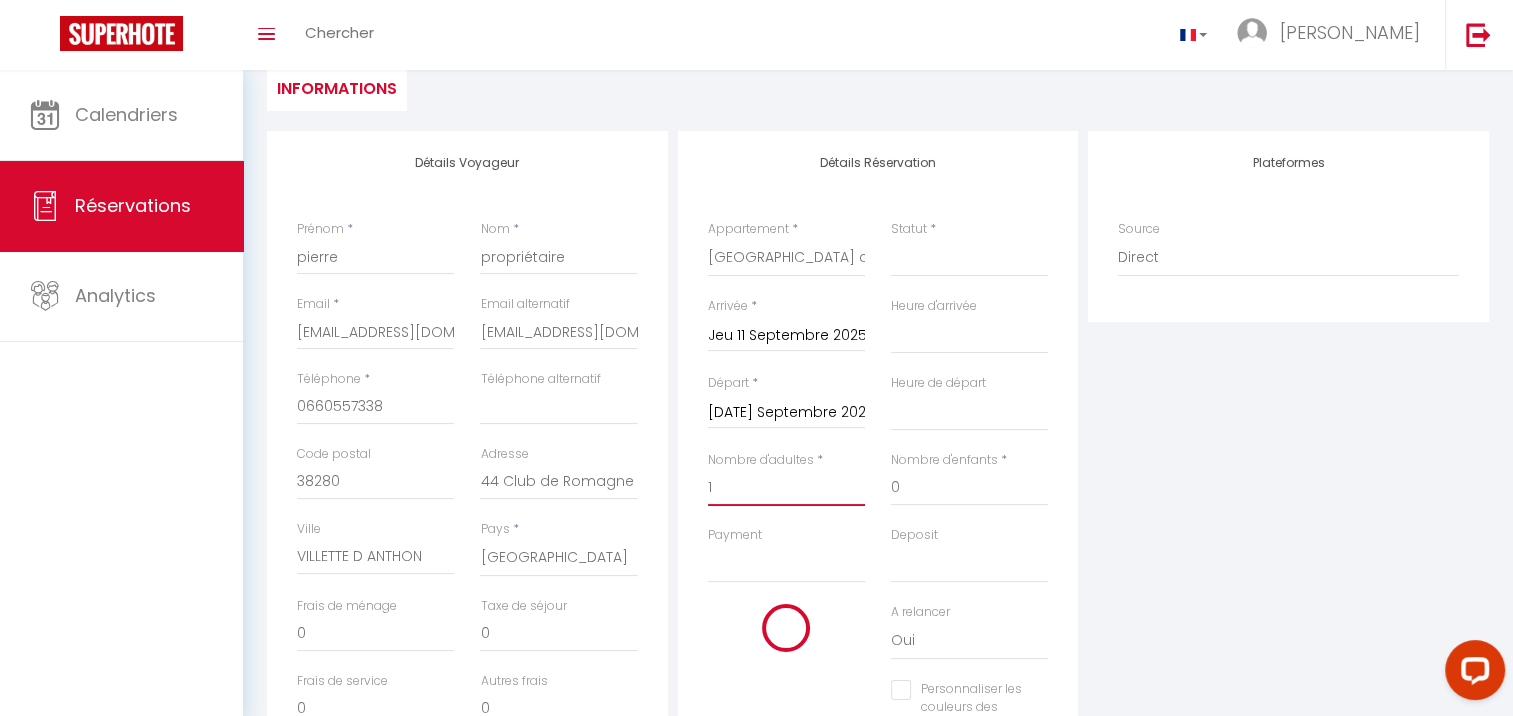select 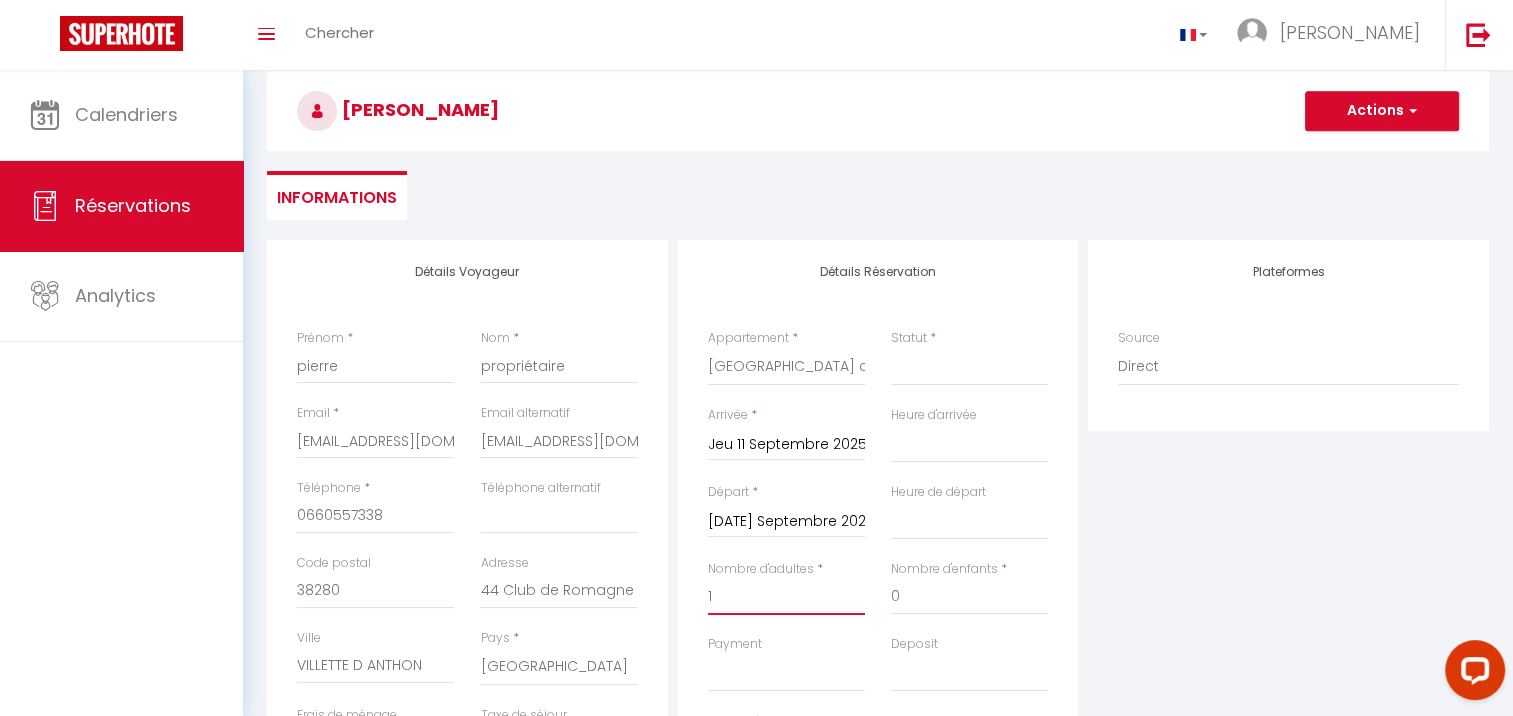 scroll, scrollTop: 90, scrollLeft: 0, axis: vertical 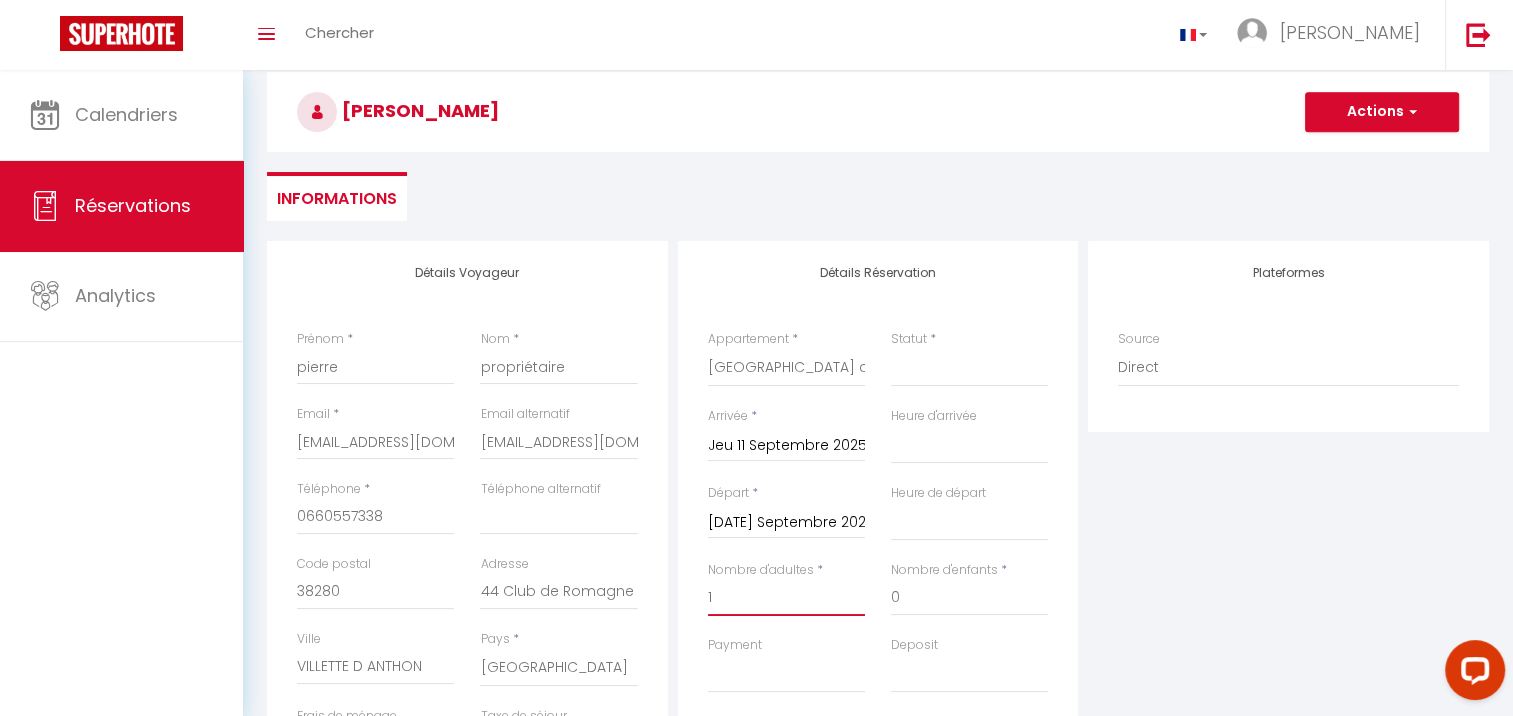 type on "1" 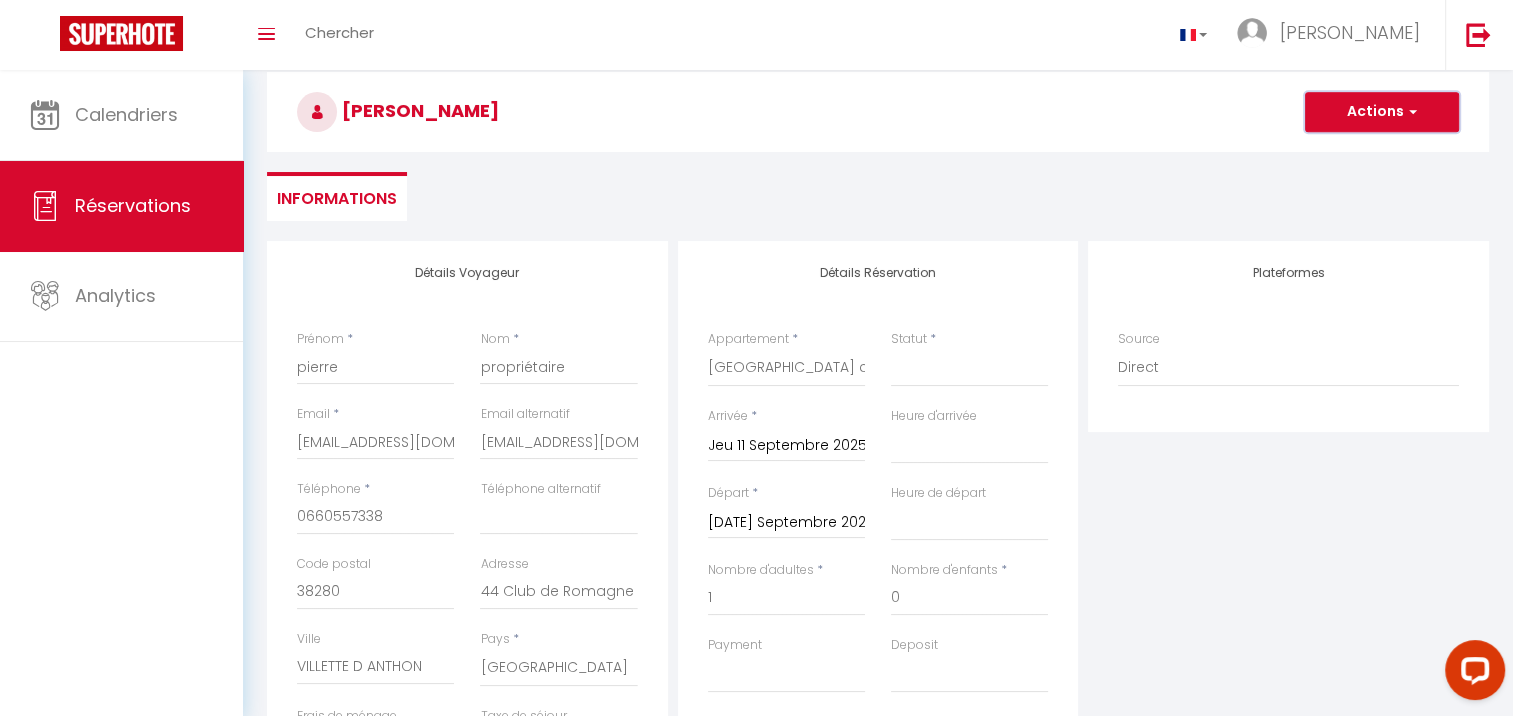click on "Actions" at bounding box center (1382, 112) 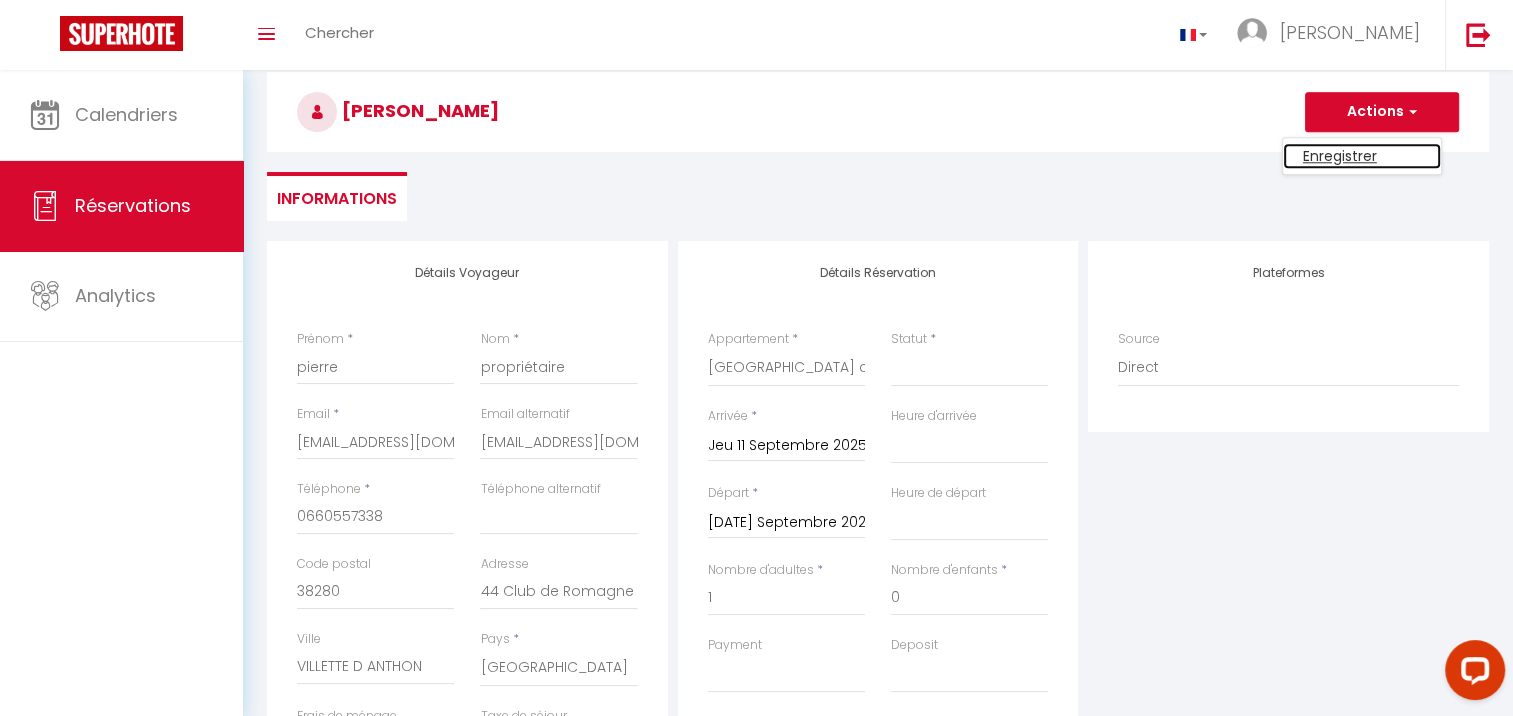 click on "Enregistrer" at bounding box center [1362, 156] 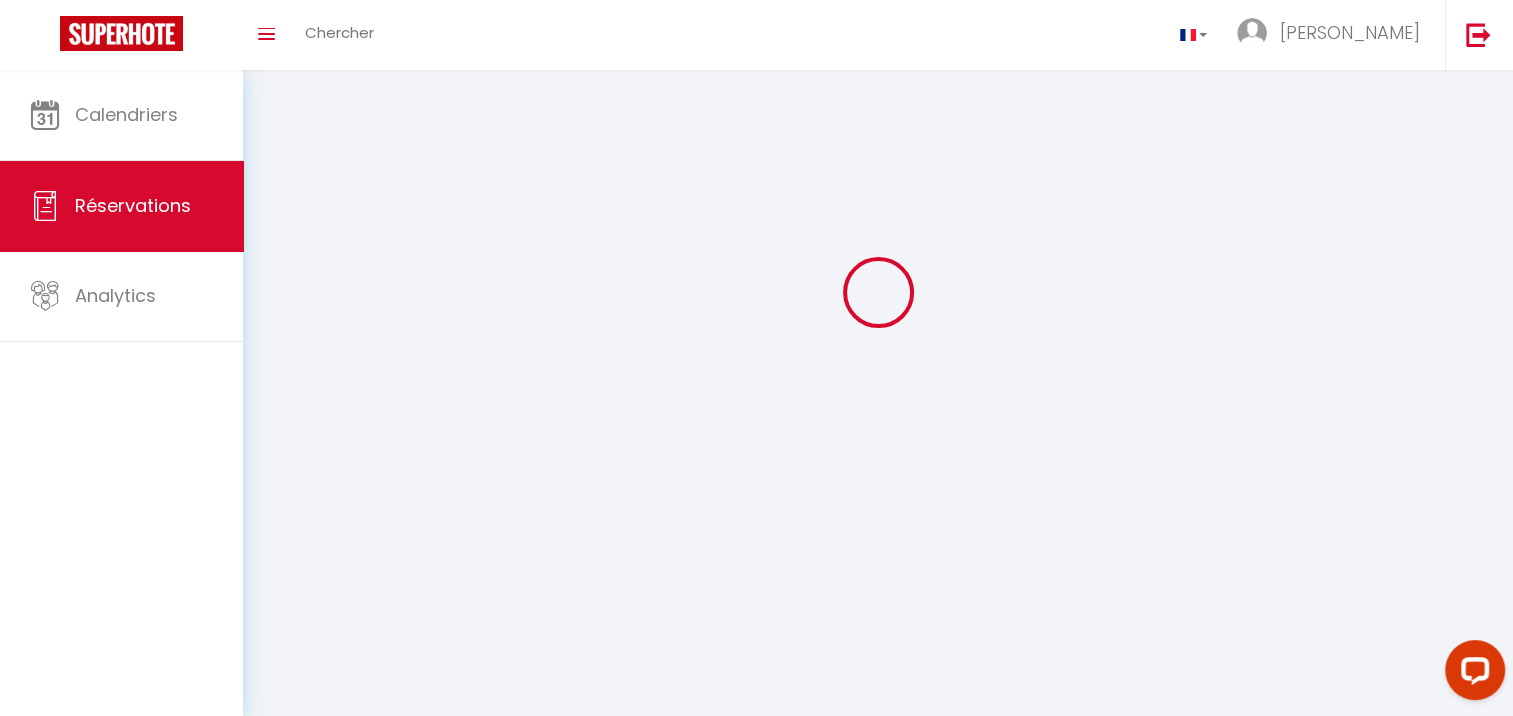 select 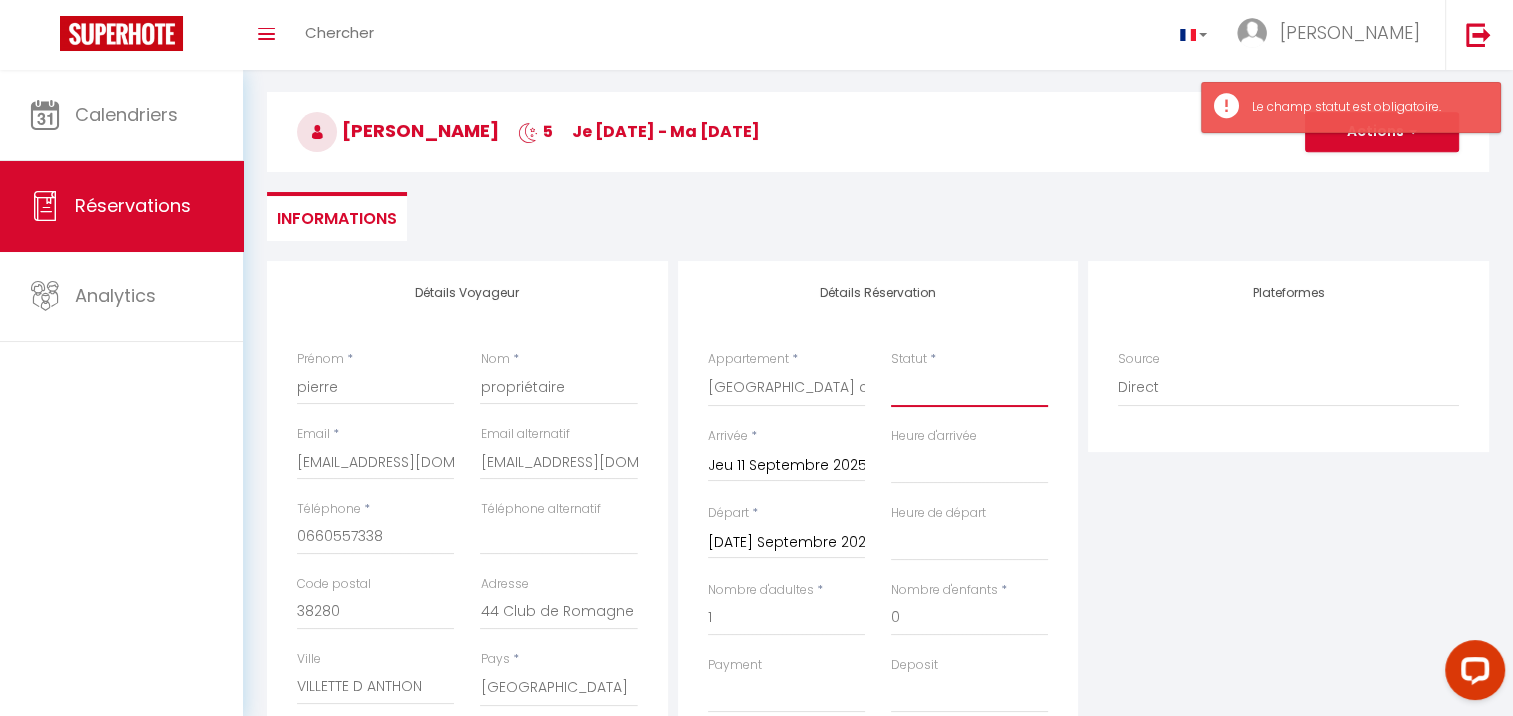 click on "Confirmé Non Confirmé [PERSON_NAME] par le voyageur No Show Request" at bounding box center (969, 388) 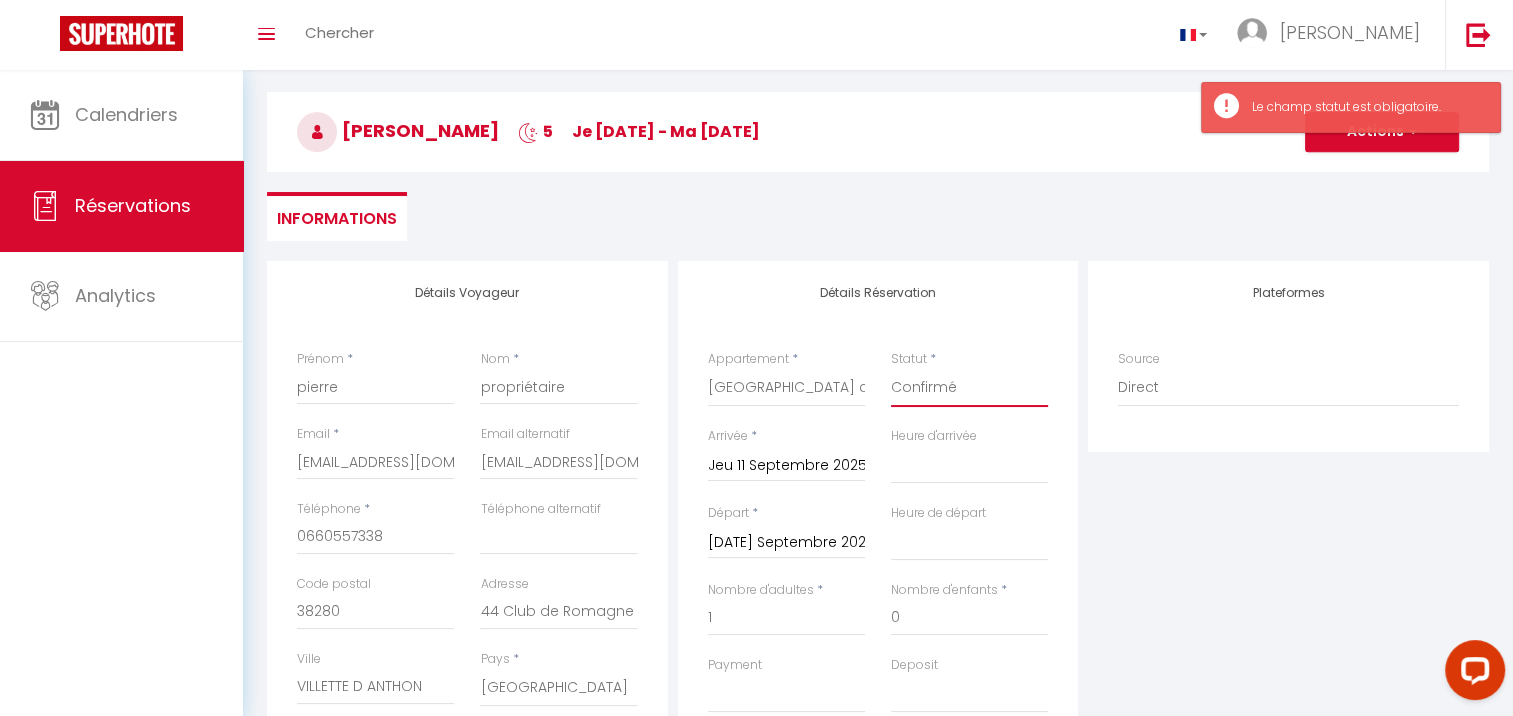 click on "Confirmé Non Confirmé [PERSON_NAME] par le voyageur No Show Request" at bounding box center [969, 388] 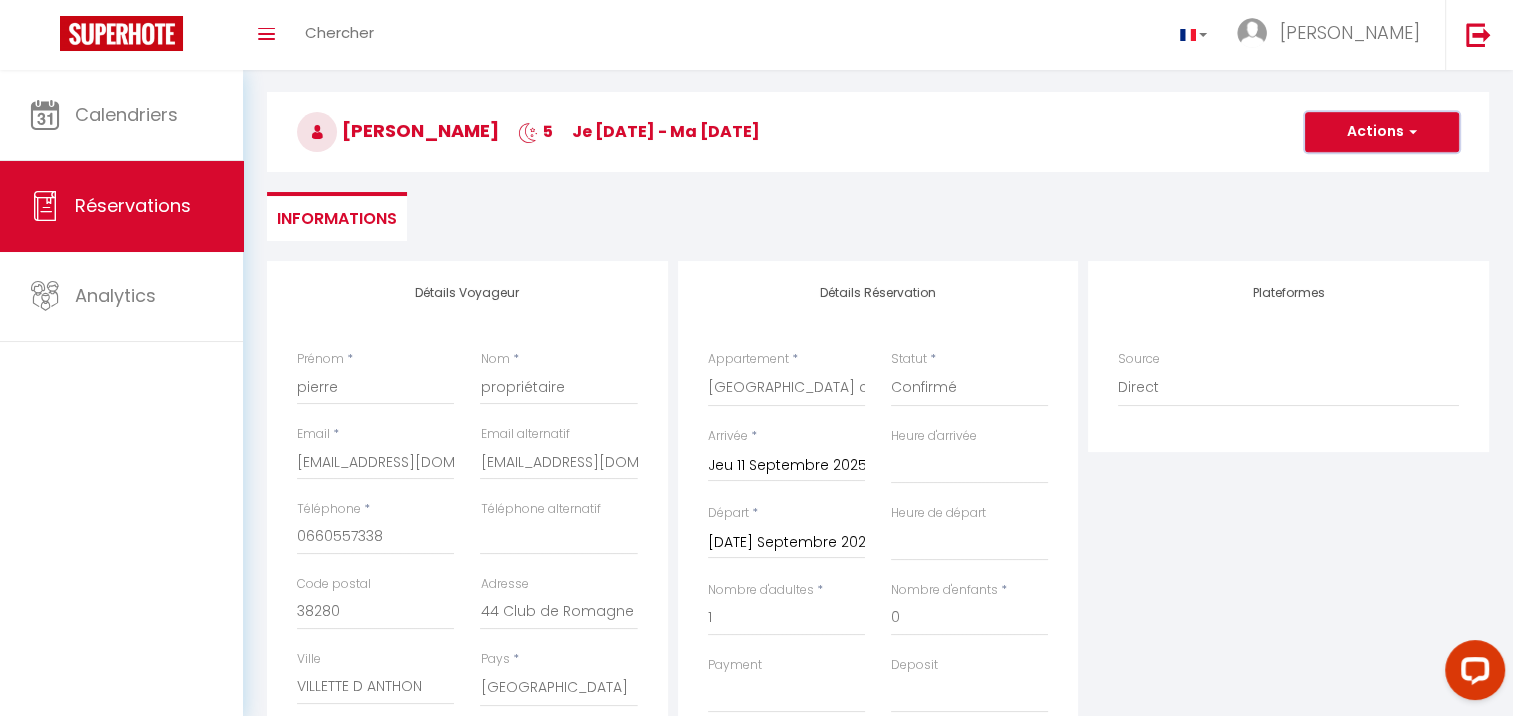 click on "Actions" at bounding box center (1382, 132) 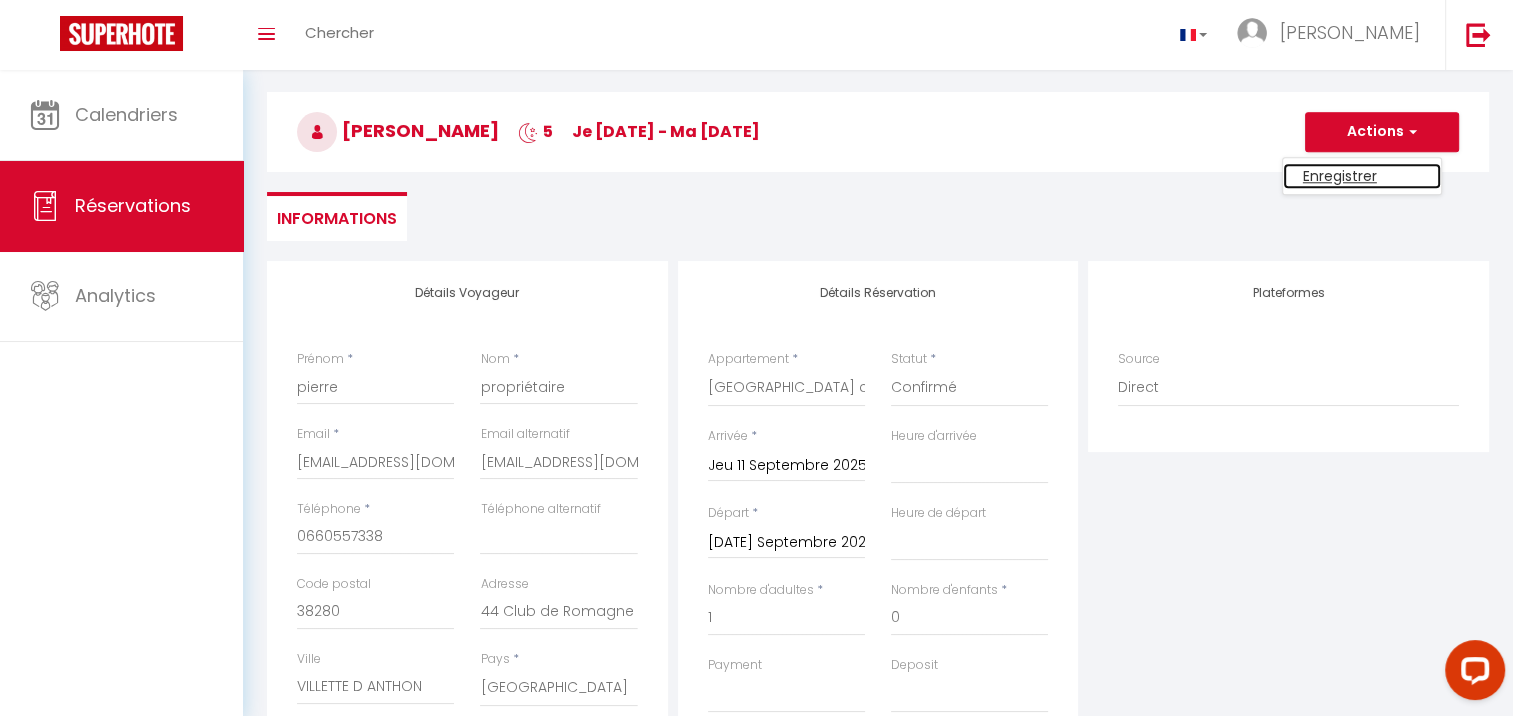 click on "Enregistrer" at bounding box center [1362, 176] 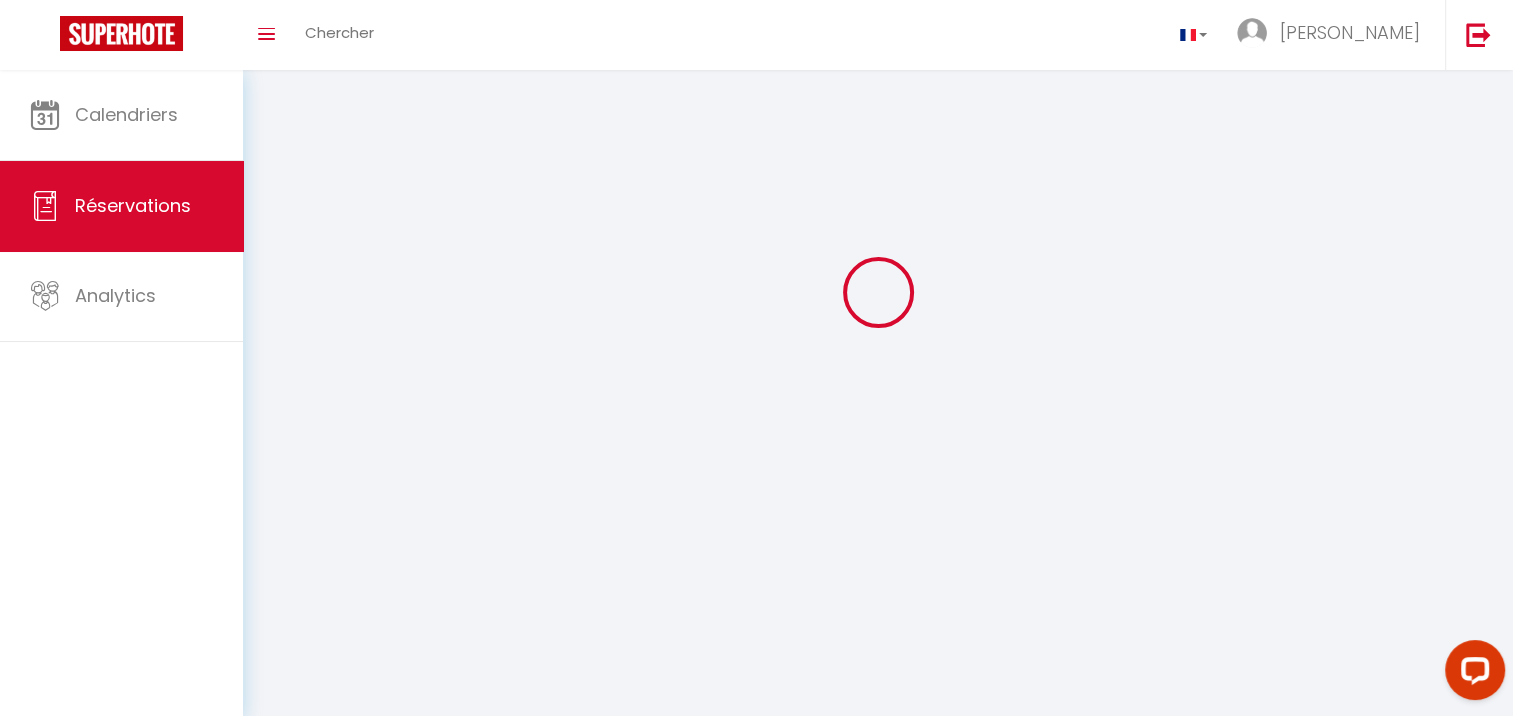 select on "not_cancelled" 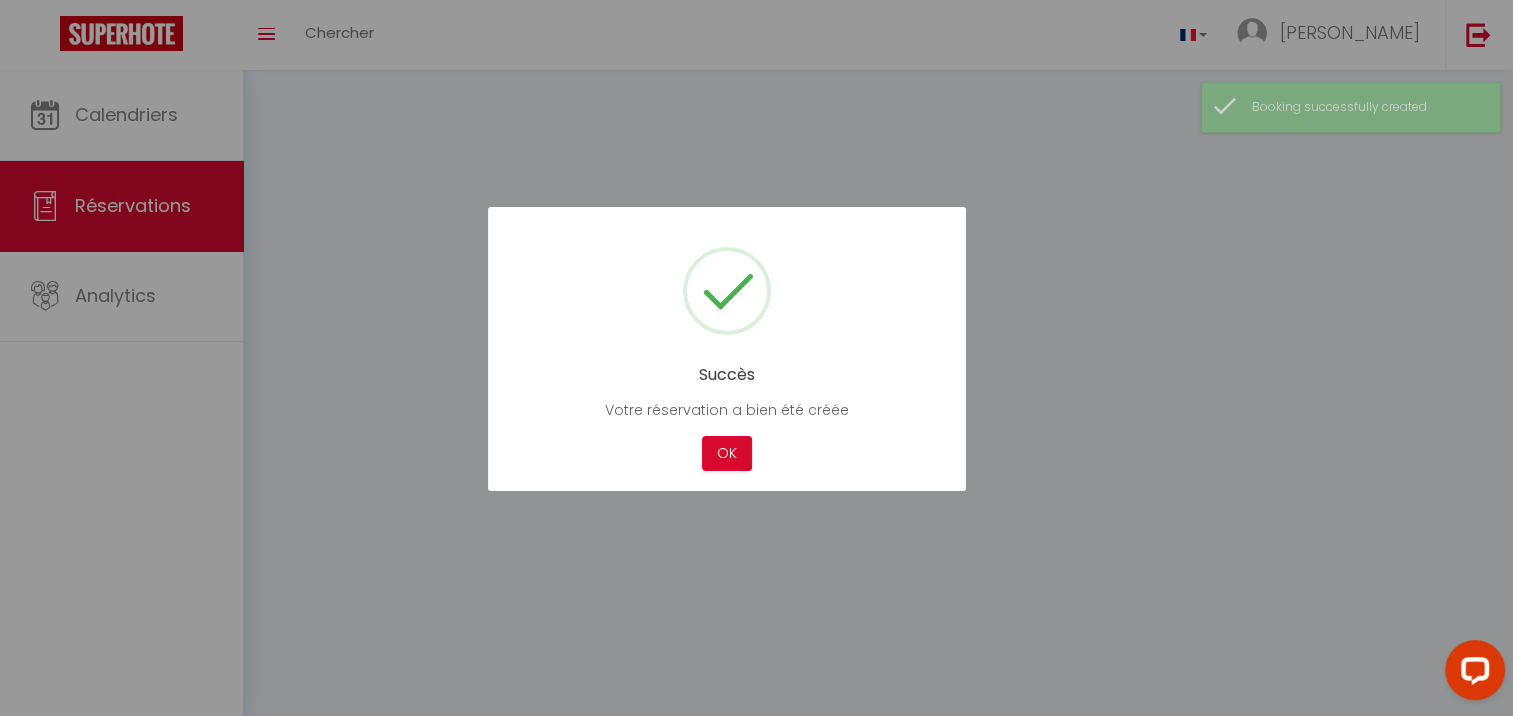 scroll, scrollTop: 0, scrollLeft: 0, axis: both 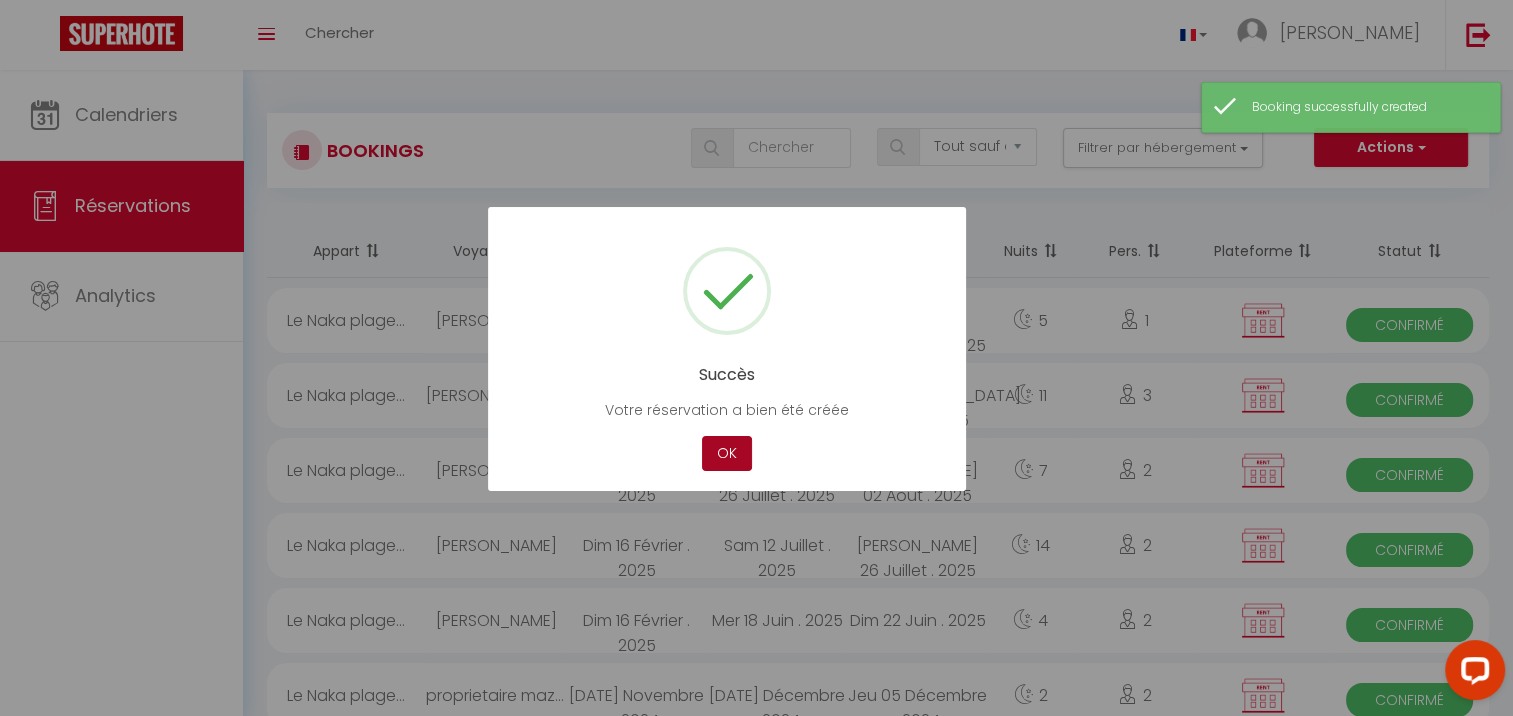 click on "OK" at bounding box center (727, 453) 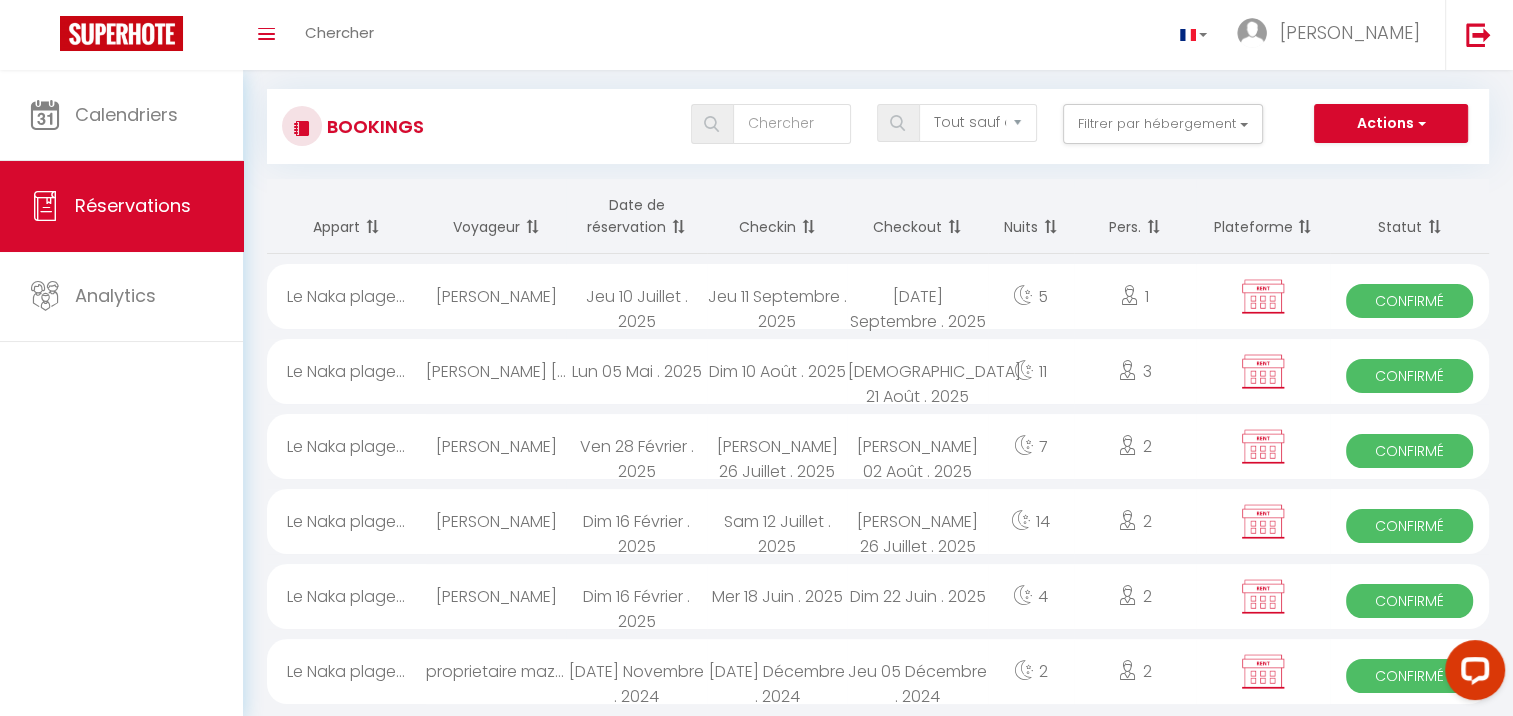 scroll, scrollTop: 0, scrollLeft: 0, axis: both 